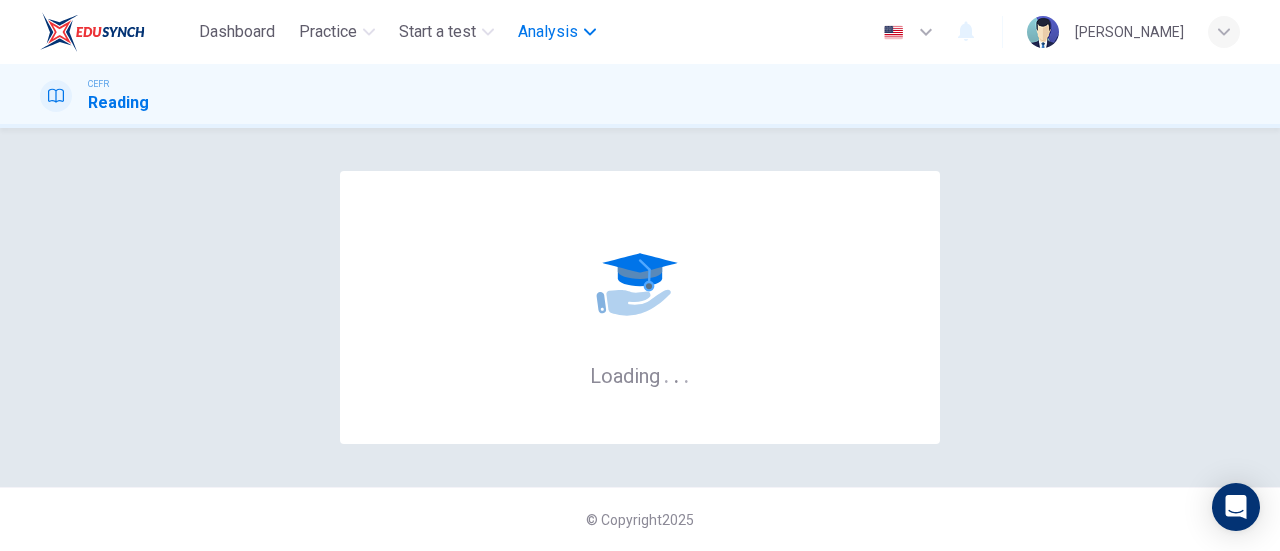 scroll, scrollTop: 0, scrollLeft: 0, axis: both 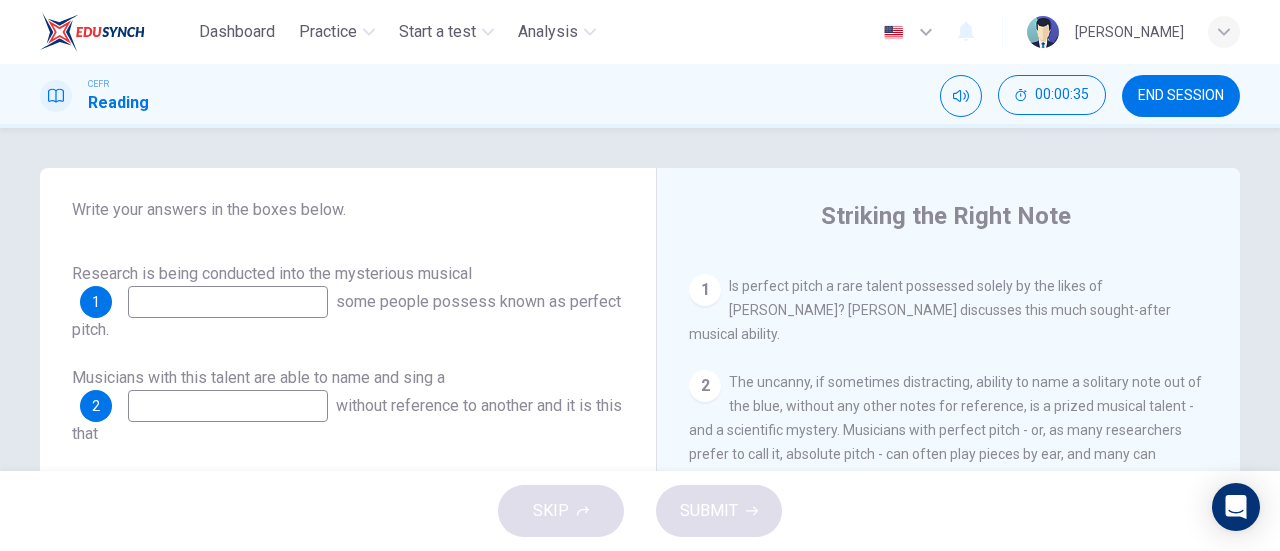 click at bounding box center (228, 302) 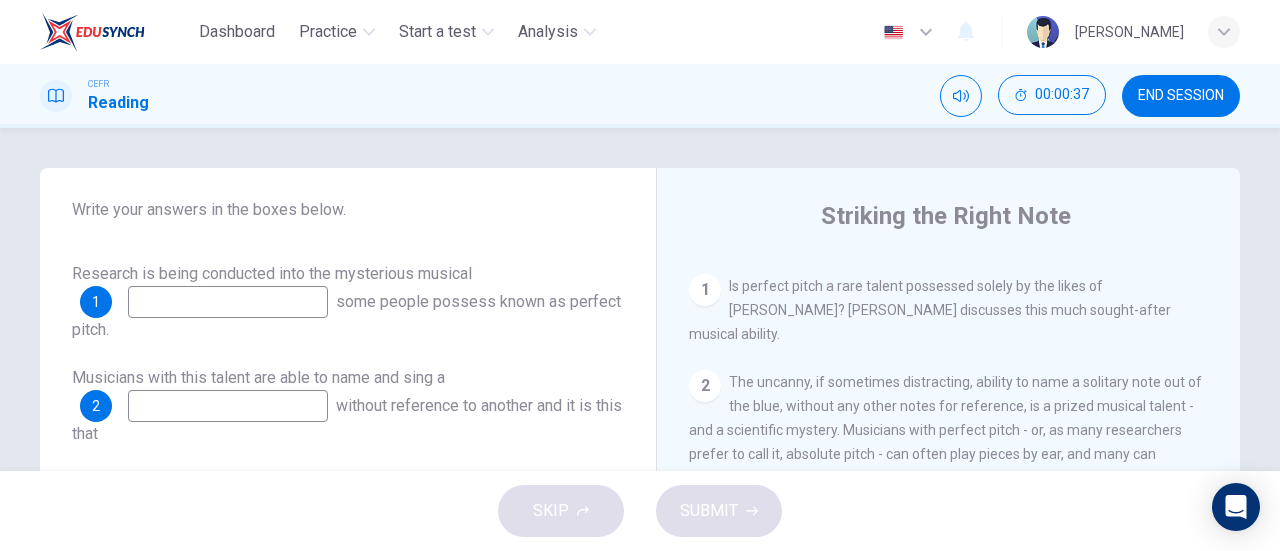 click at bounding box center [228, 302] 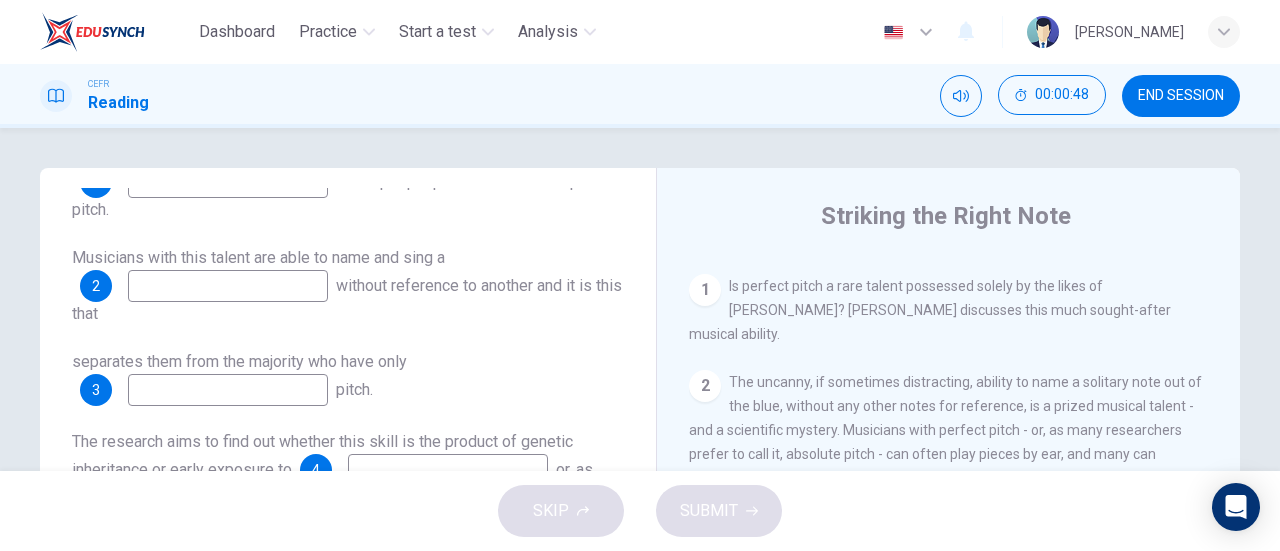 scroll, scrollTop: 281, scrollLeft: 0, axis: vertical 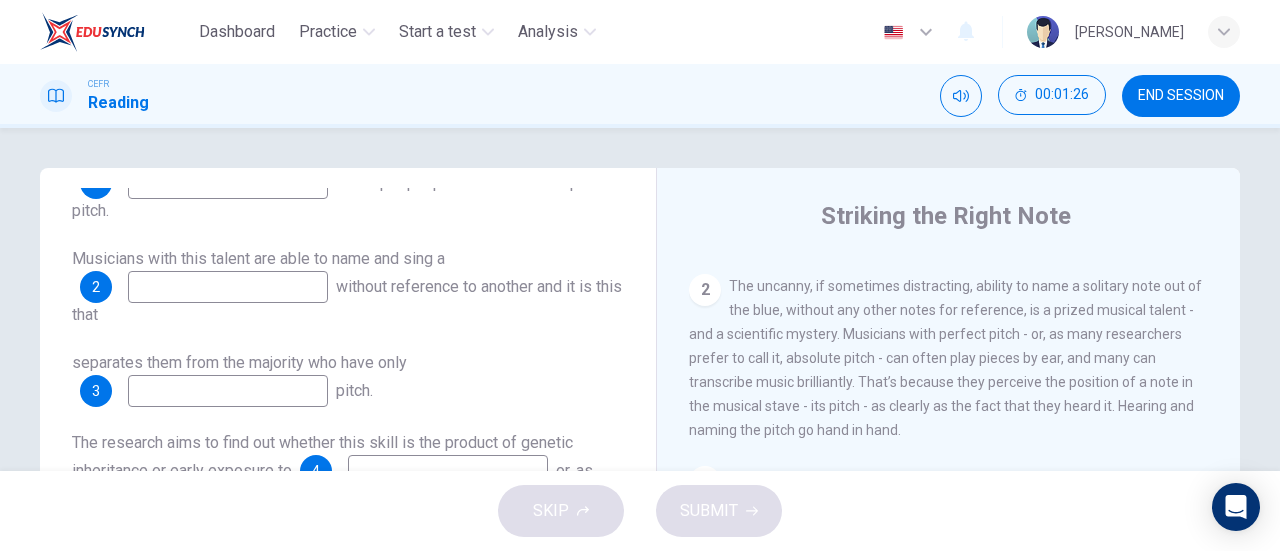 type on "rare talent" 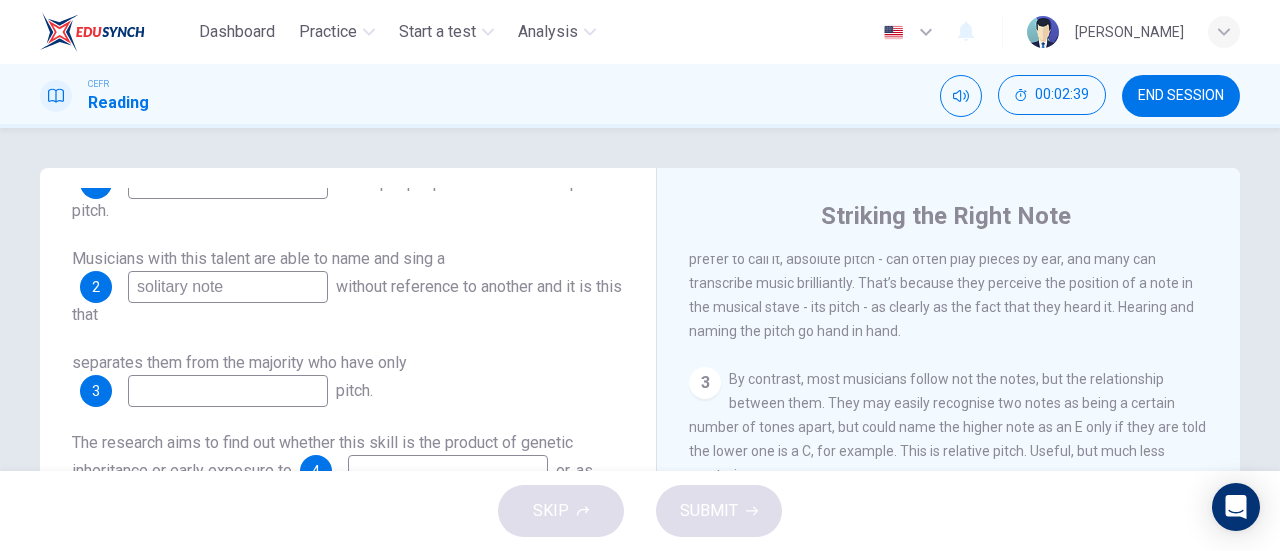 scroll, scrollTop: 597, scrollLeft: 0, axis: vertical 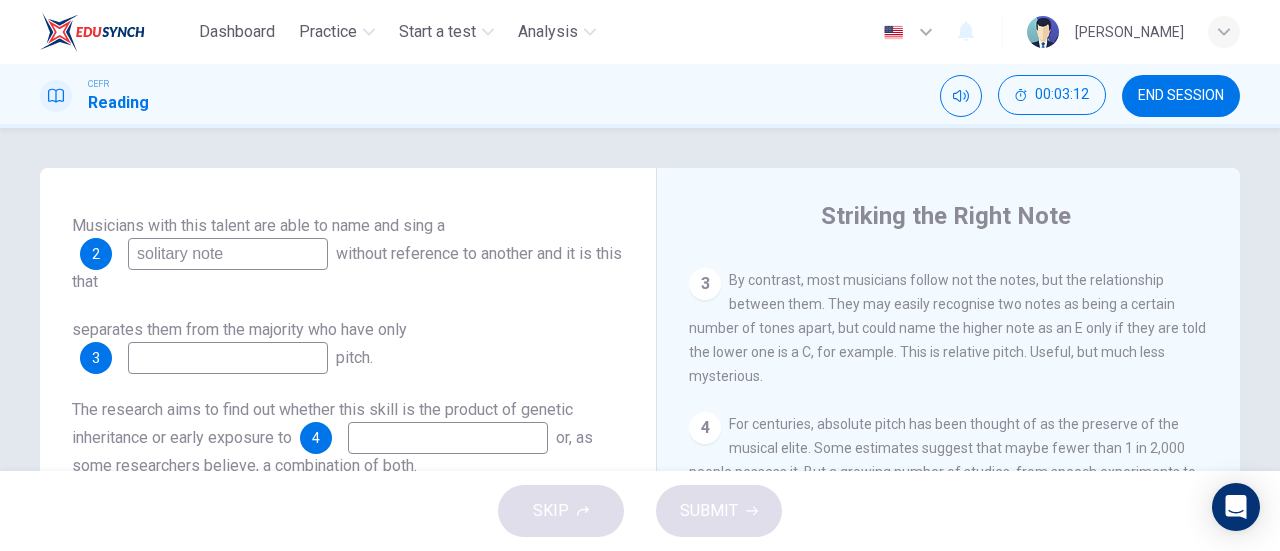 type on "solitary note" 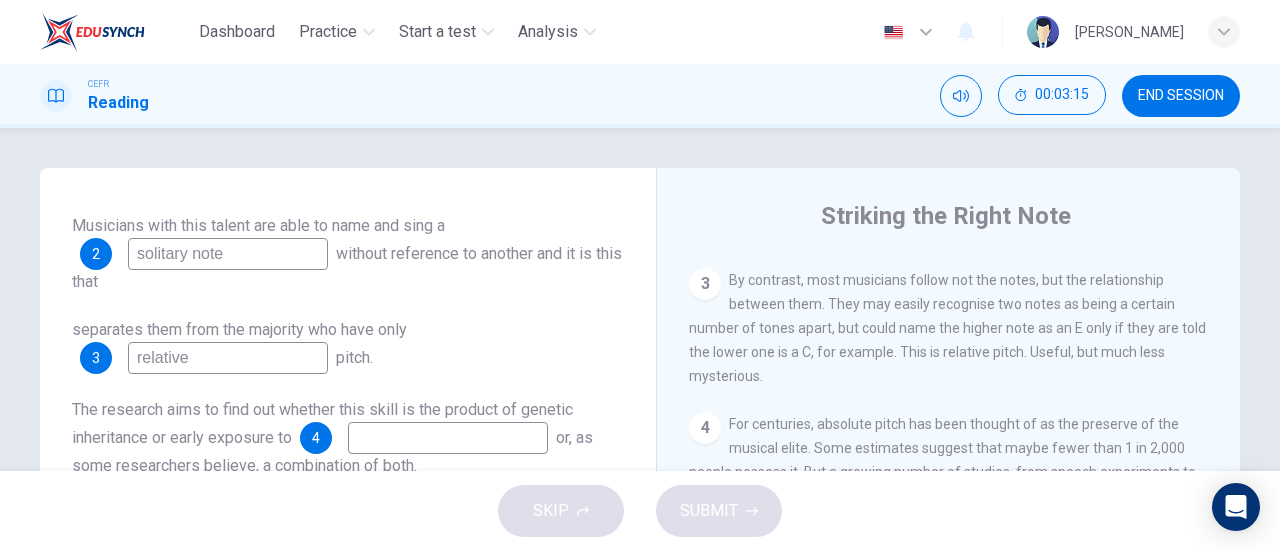 scroll, scrollTop: 336, scrollLeft: 0, axis: vertical 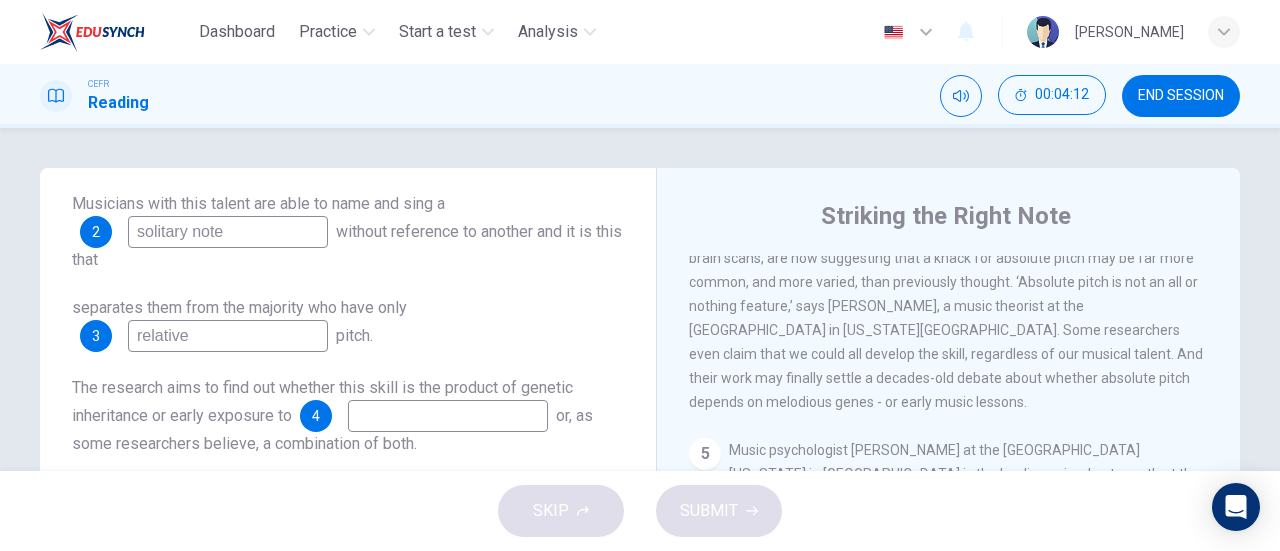 type on "relative" 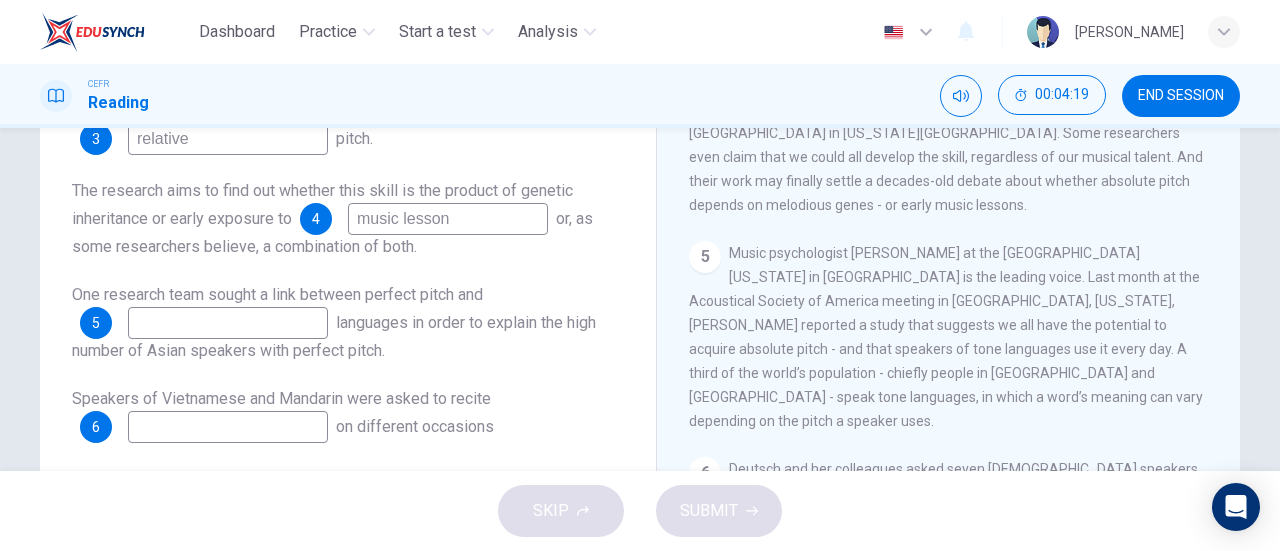 scroll, scrollTop: 202, scrollLeft: 0, axis: vertical 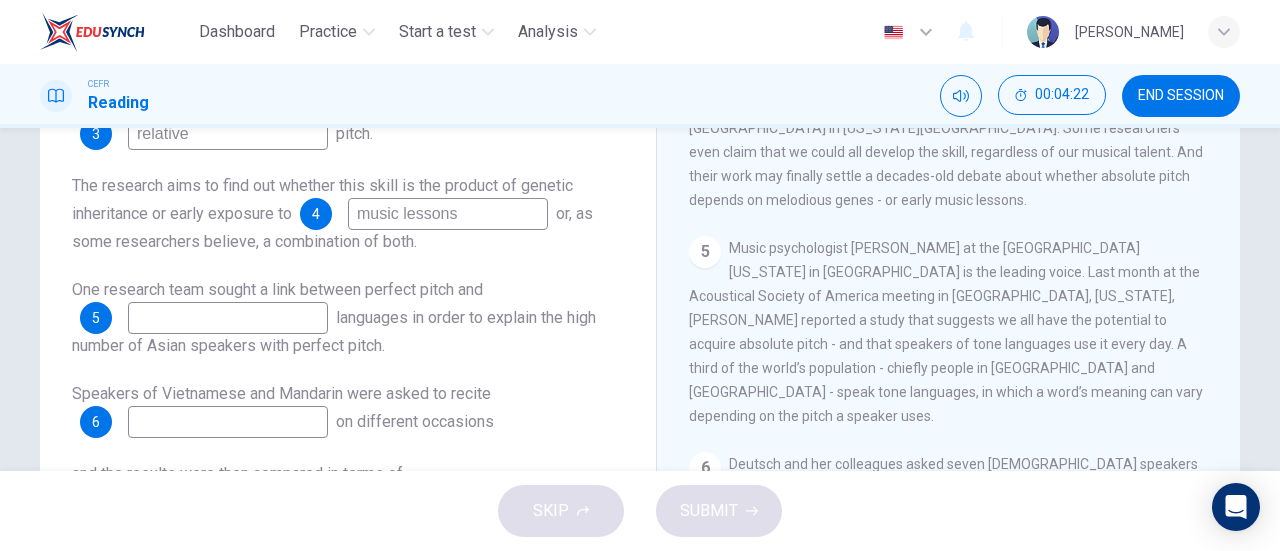 type on "music lessons" 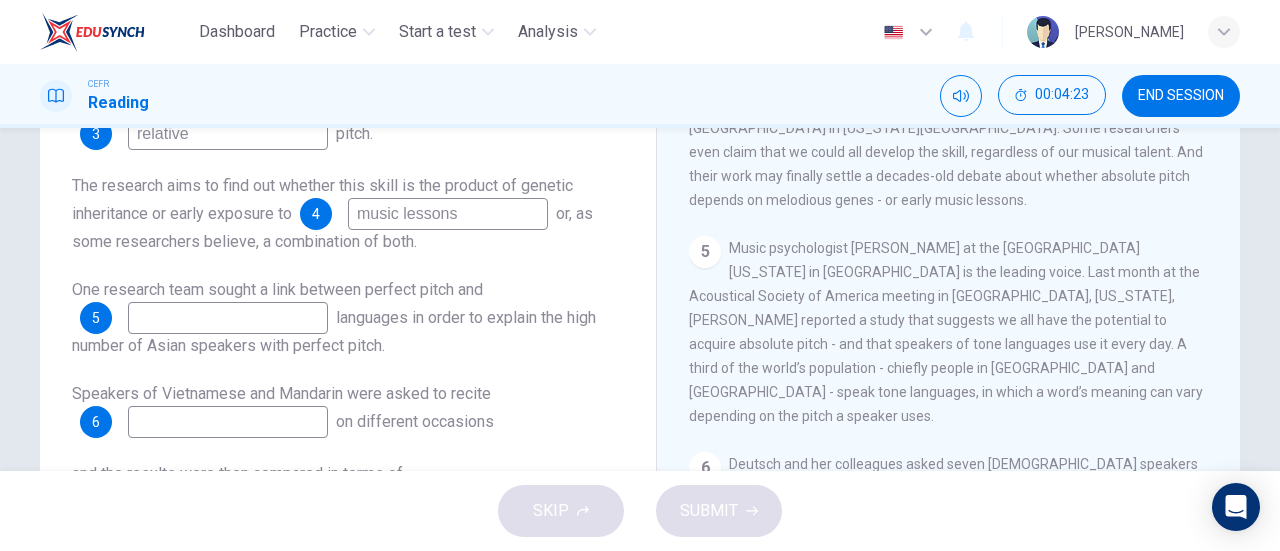 click at bounding box center (228, 318) 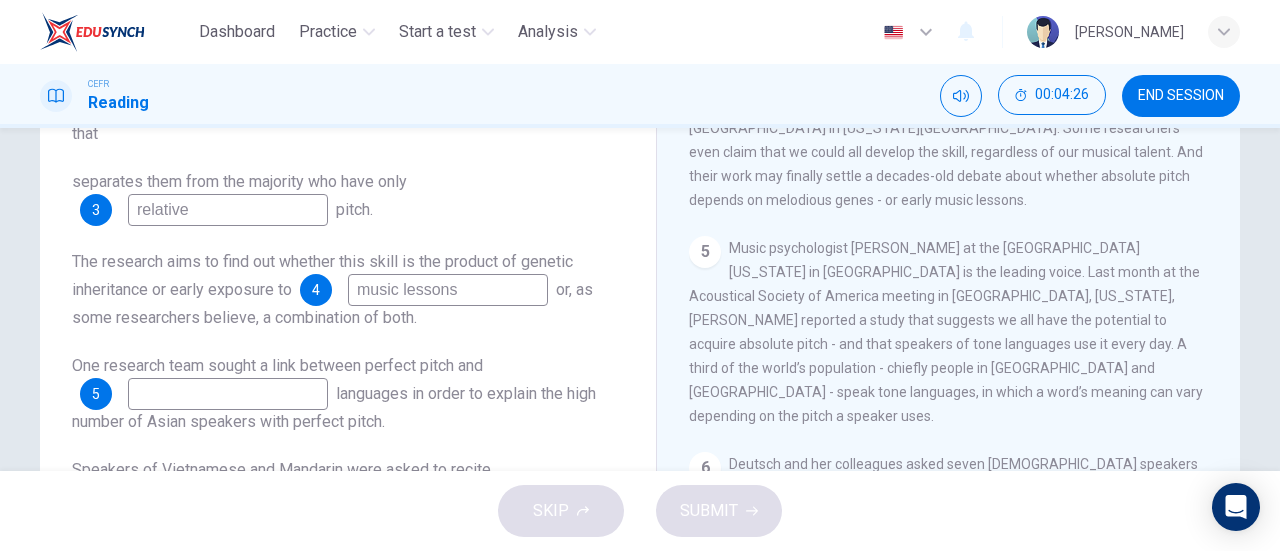 scroll, scrollTop: 260, scrollLeft: 0, axis: vertical 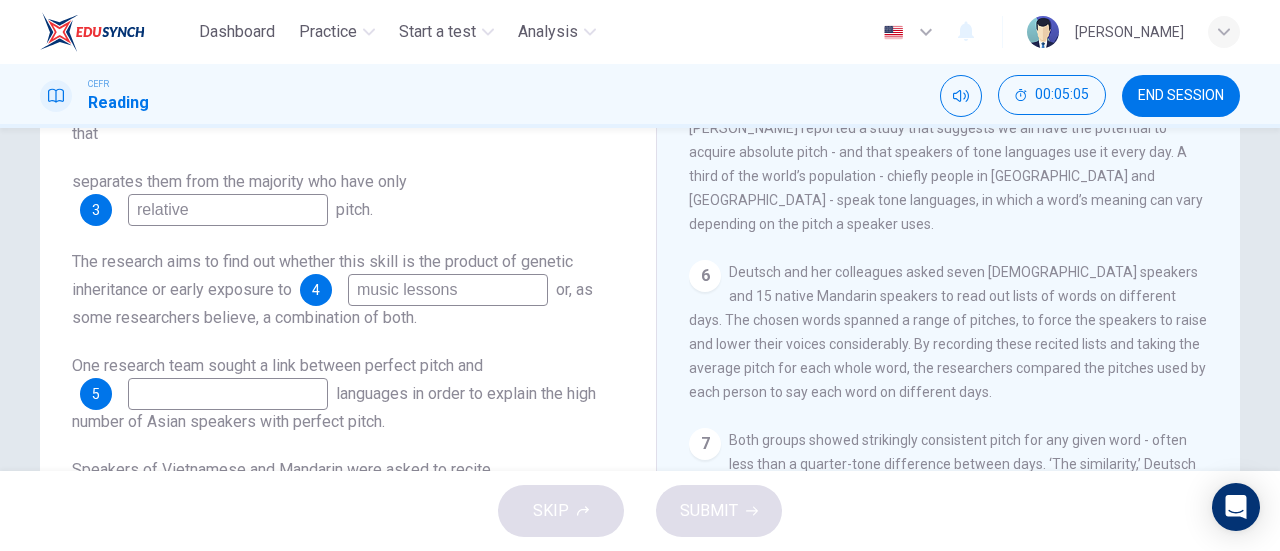 click at bounding box center (228, 394) 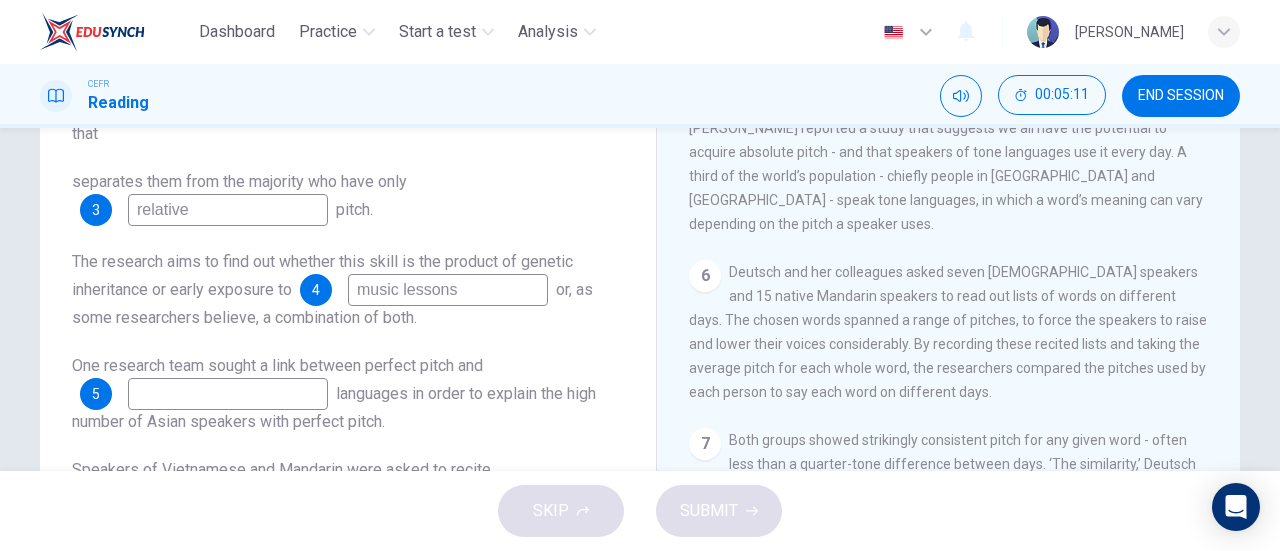 click at bounding box center (228, 394) 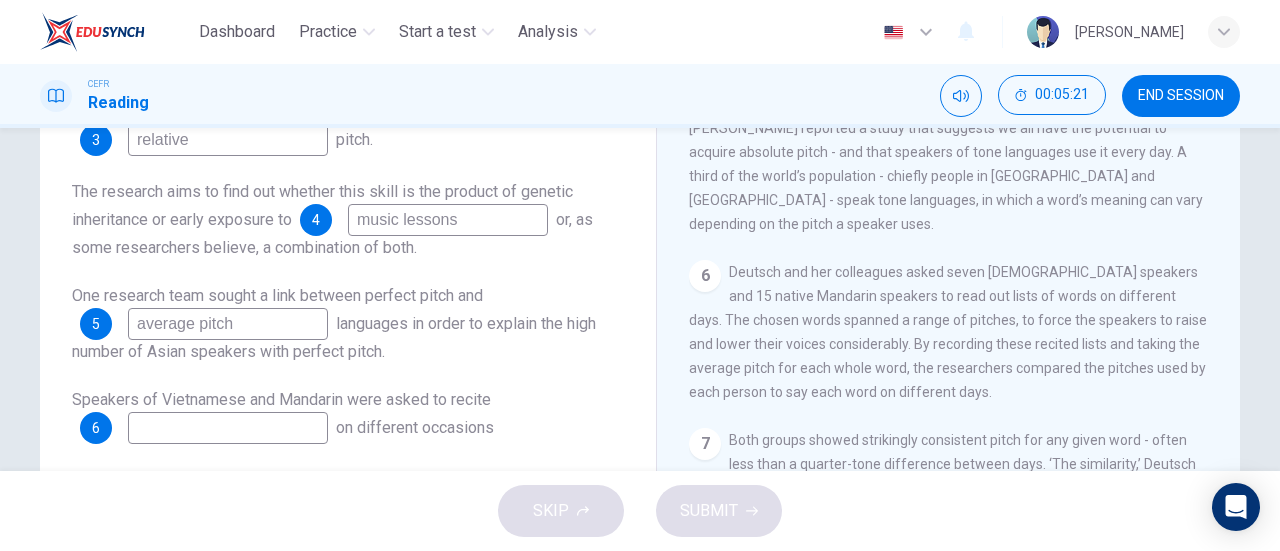 scroll, scrollTop: 336, scrollLeft: 0, axis: vertical 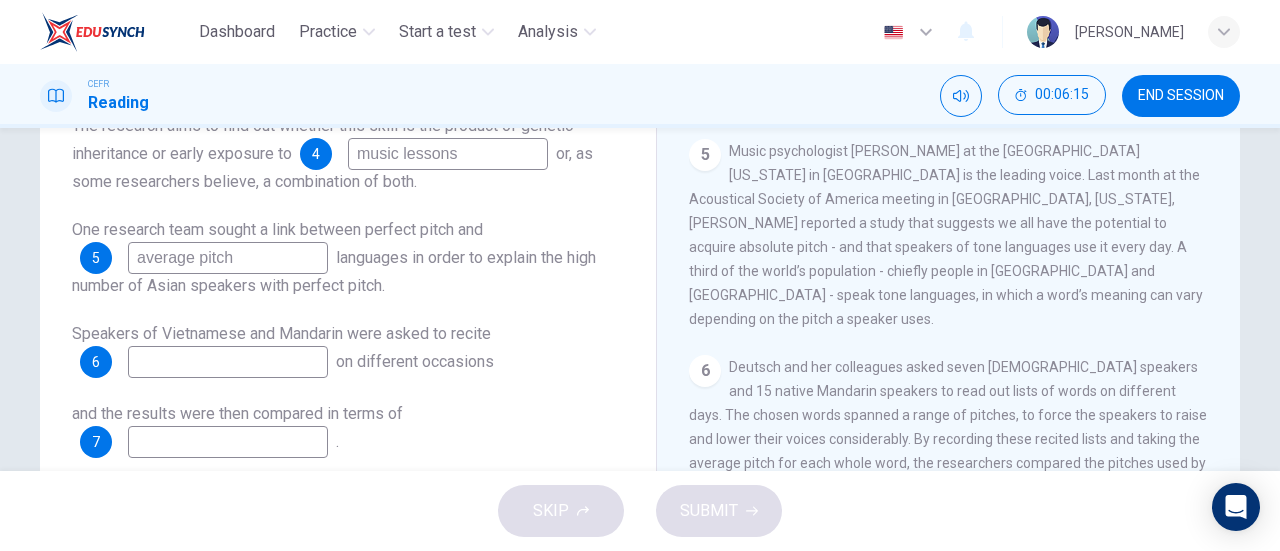 click on "average pitch" at bounding box center [228, 258] 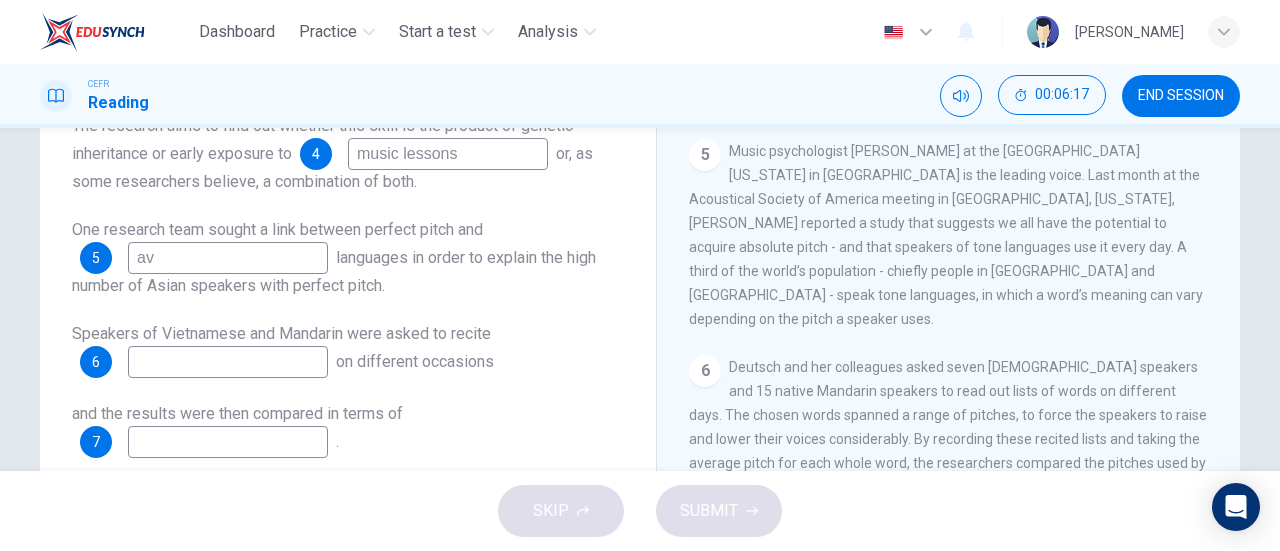 type on "a" 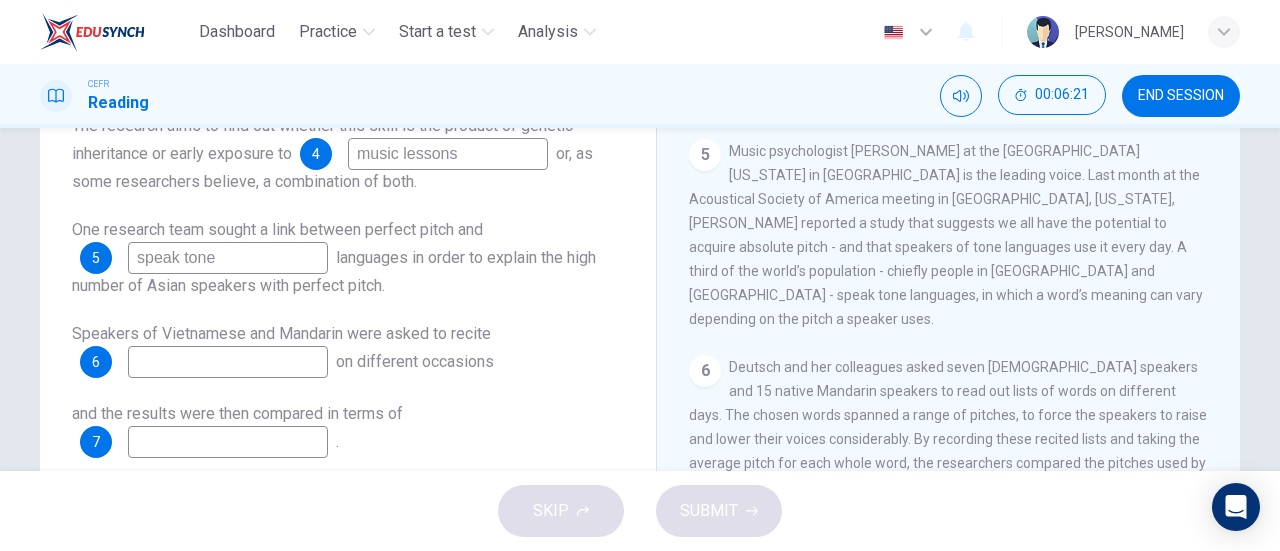 type on "speak tone" 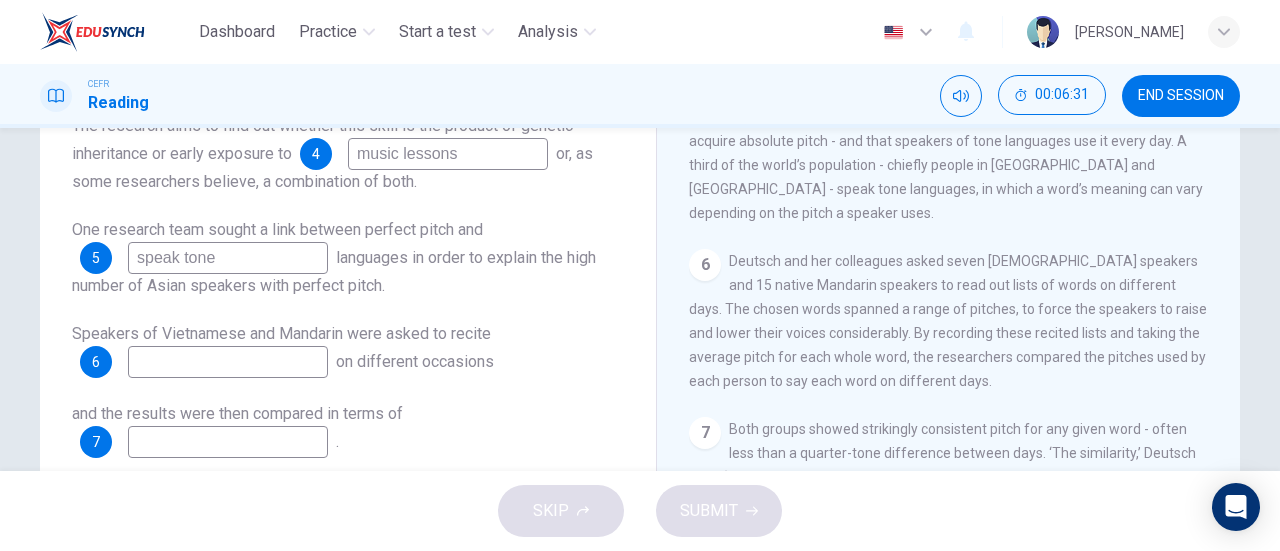 scroll, scrollTop: 1083, scrollLeft: 0, axis: vertical 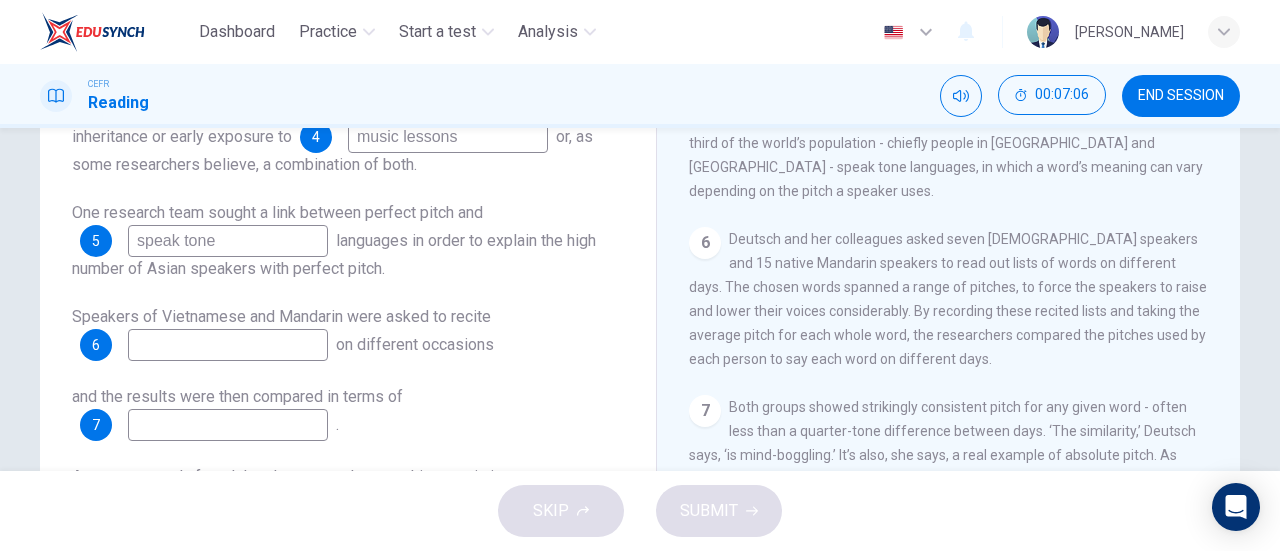 click at bounding box center (228, 345) 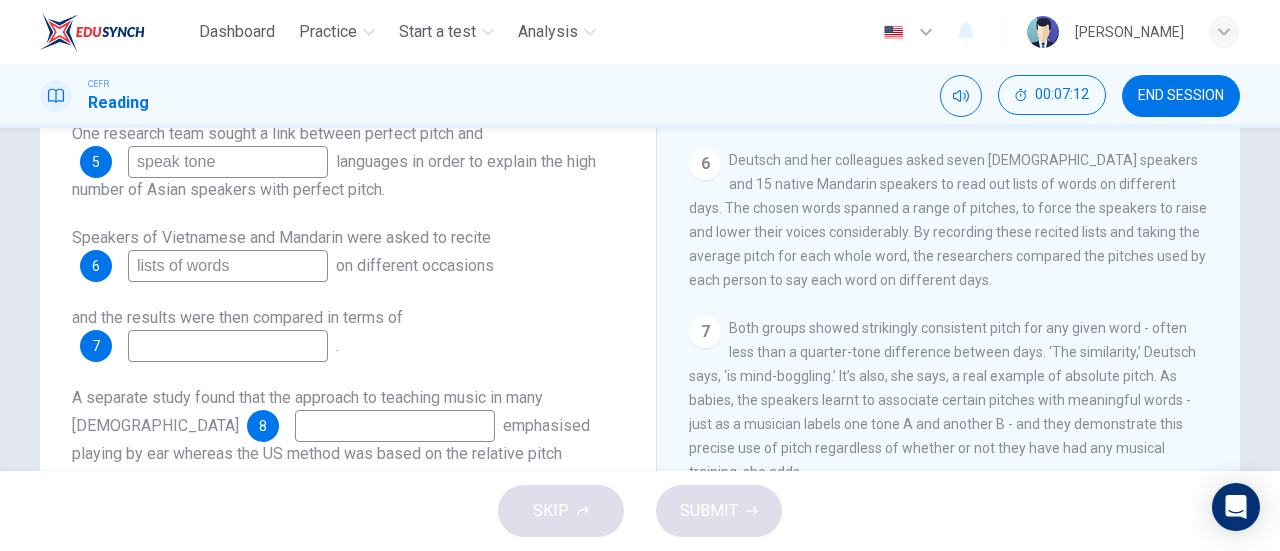 scroll, scrollTop: 365, scrollLeft: 0, axis: vertical 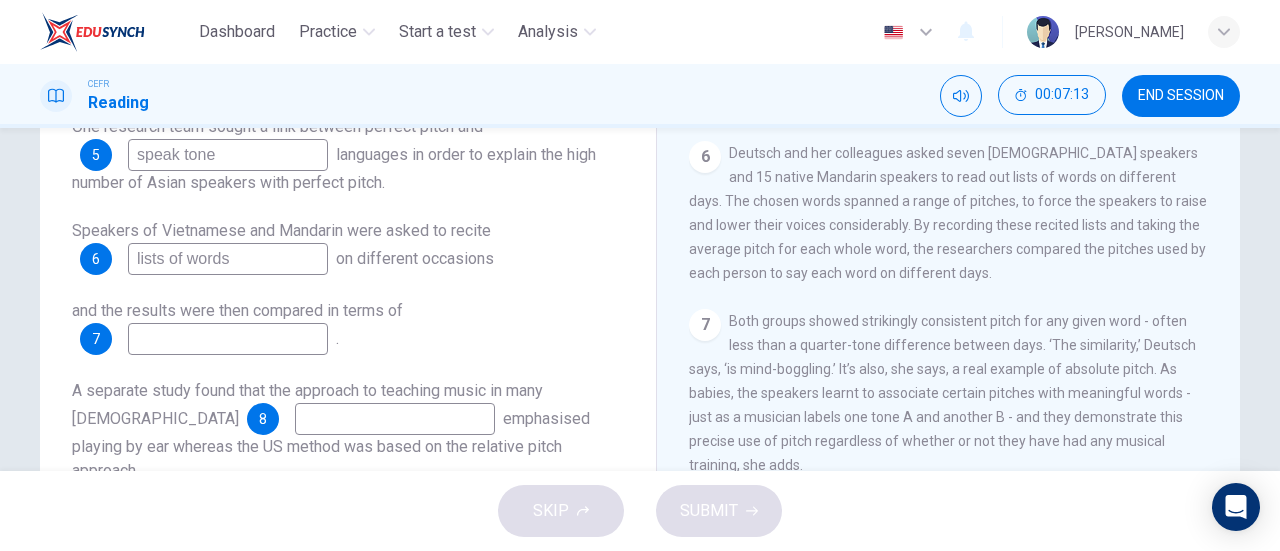 type on "lists of words" 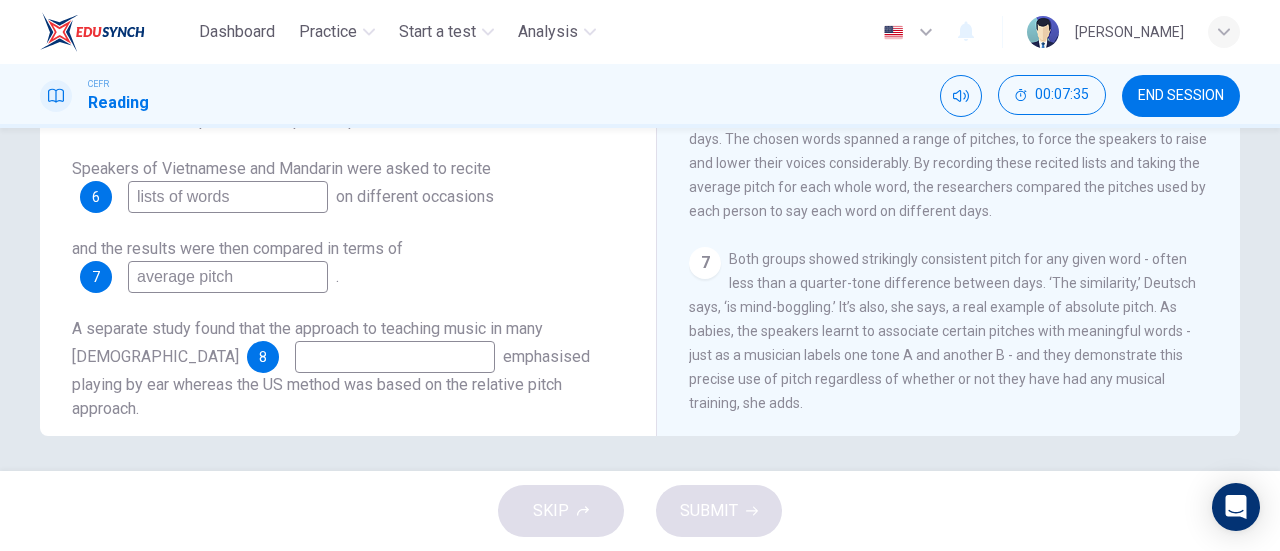 scroll, scrollTop: 432, scrollLeft: 0, axis: vertical 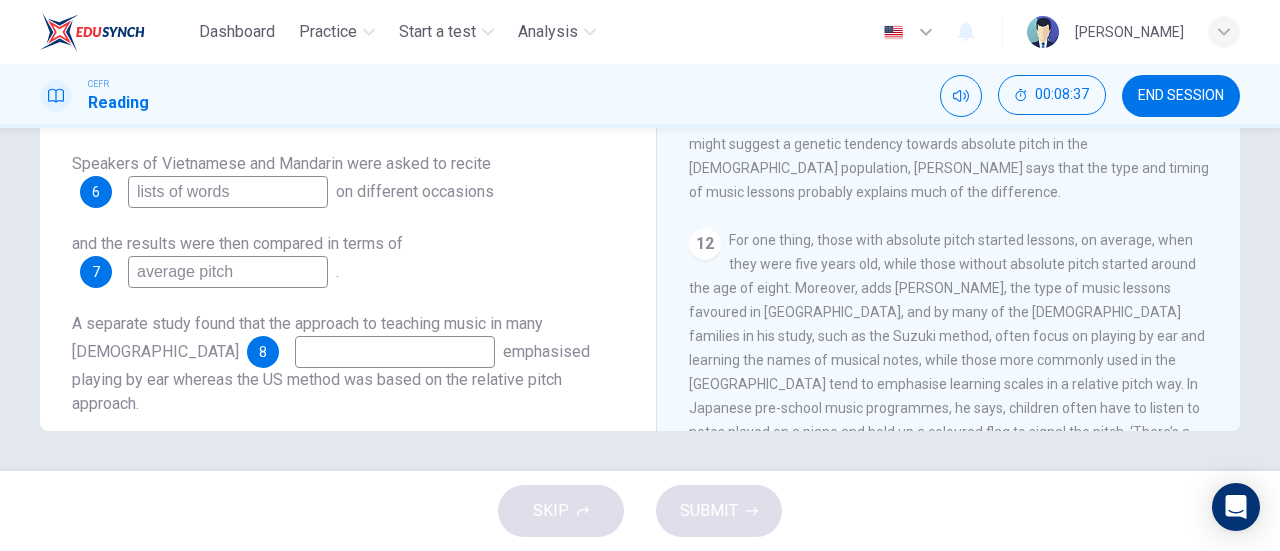 type on "average pitch" 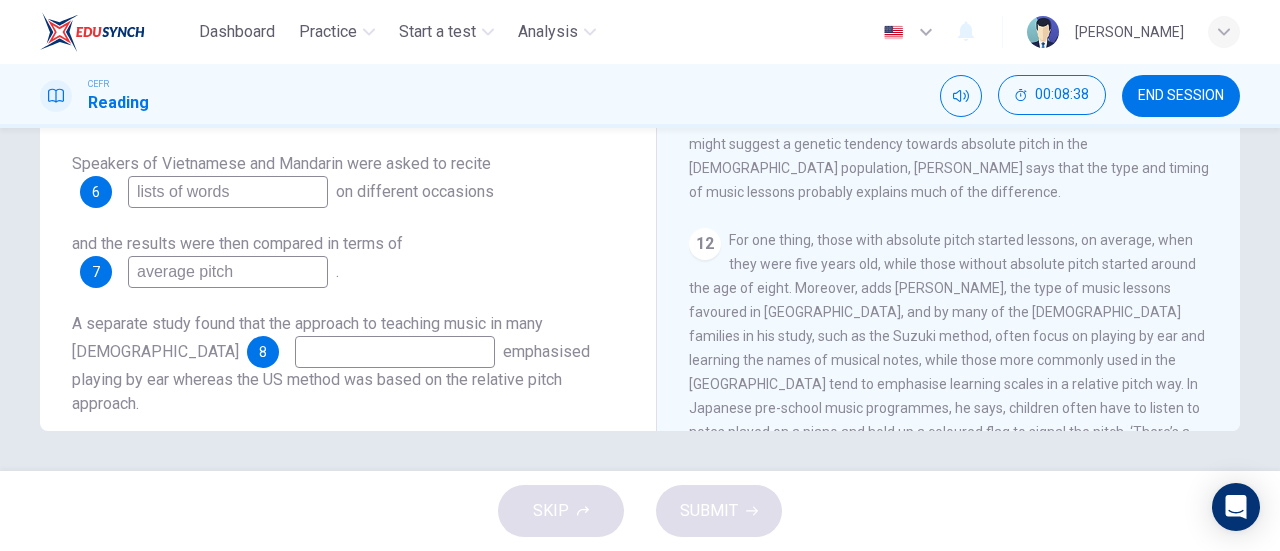 click at bounding box center [395, 352] 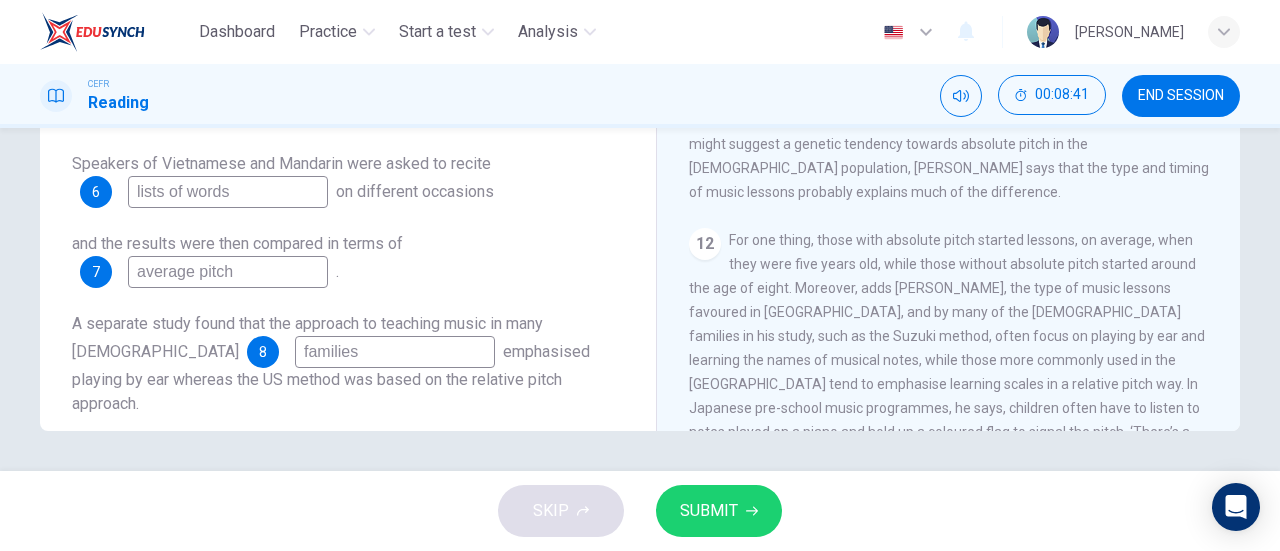 type on "families" 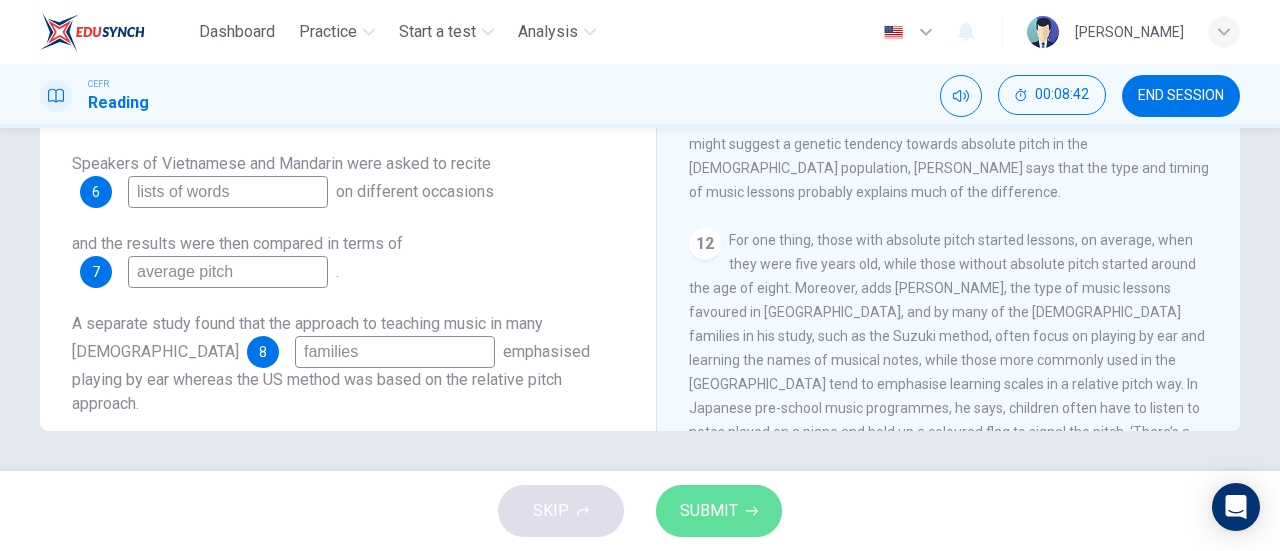 click on "SUBMIT" at bounding box center [719, 511] 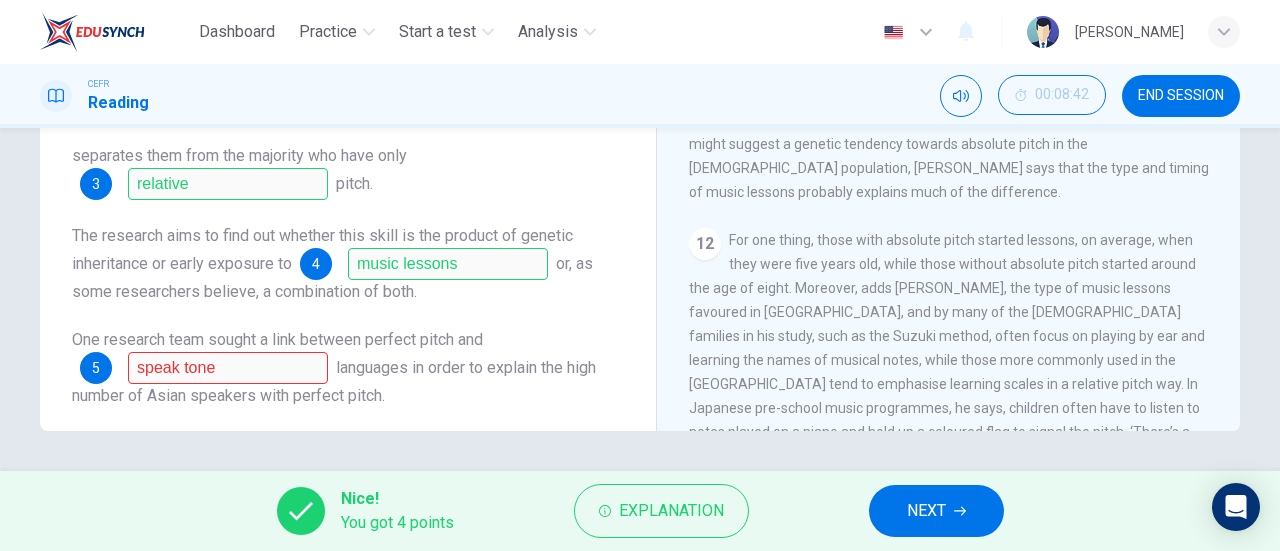 scroll, scrollTop: 0, scrollLeft: 0, axis: both 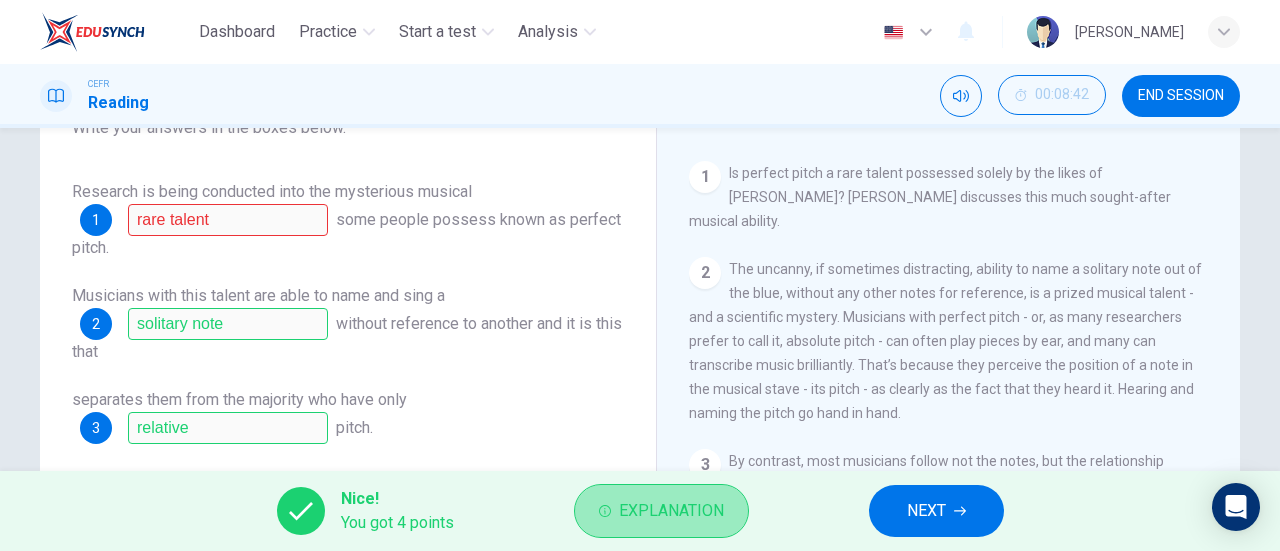 click on "Explanation" at bounding box center (671, 511) 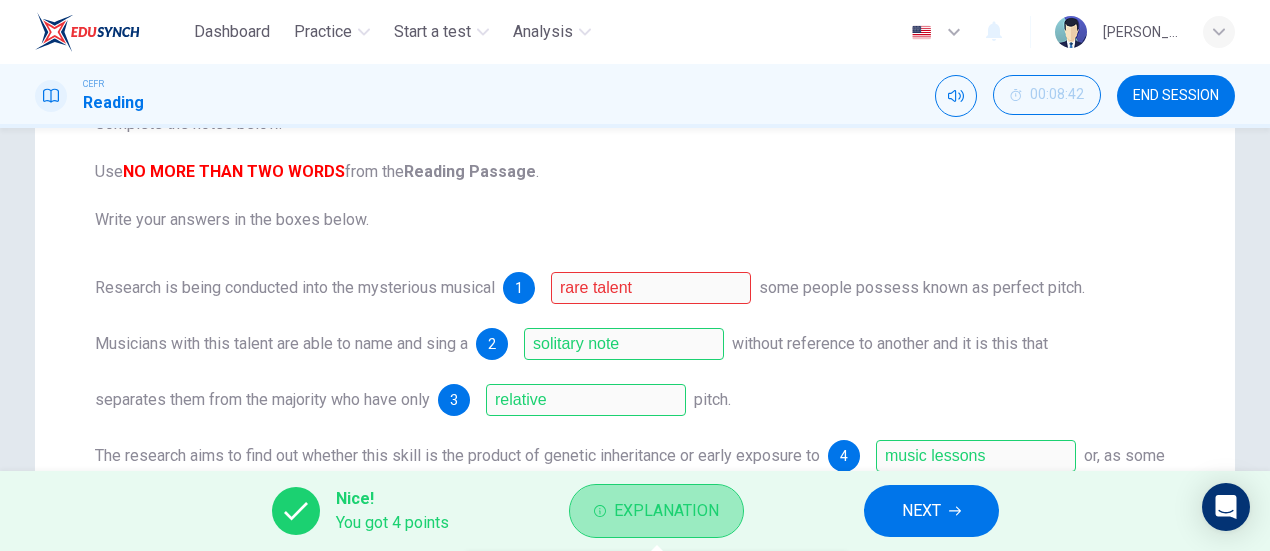 click on "Explanation" at bounding box center (666, 511) 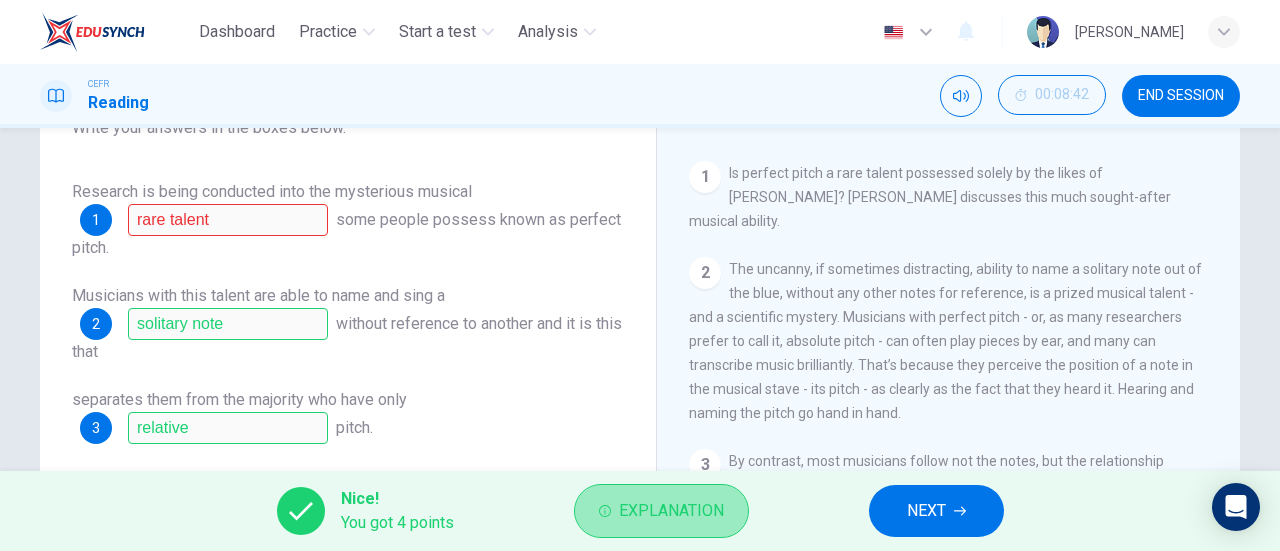 click on "Explanation" at bounding box center [671, 511] 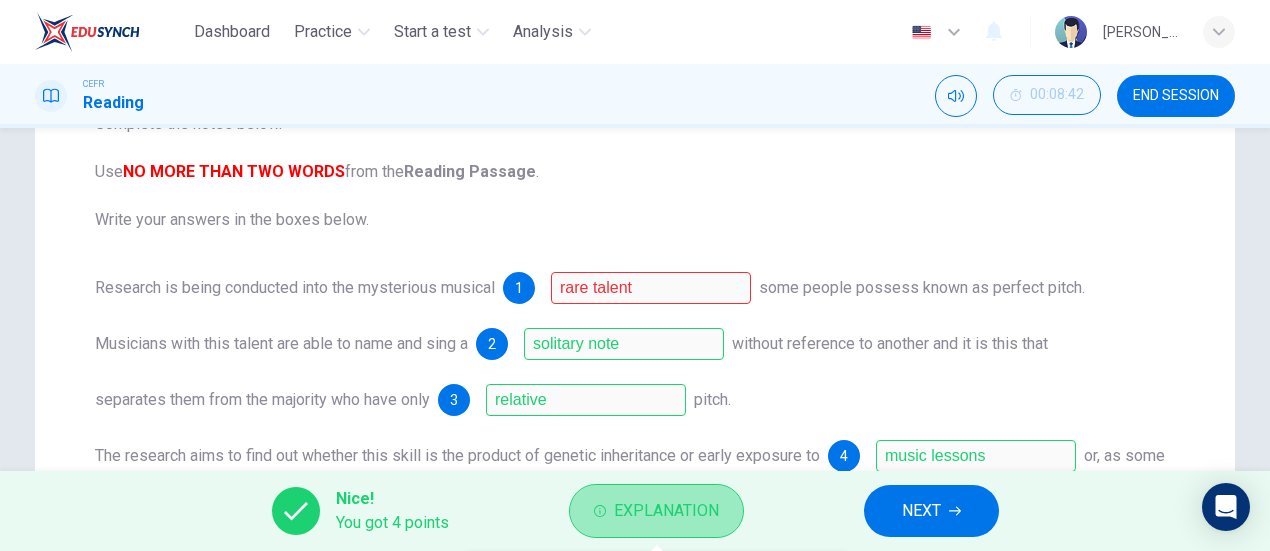 click on "Explanation" at bounding box center [656, 511] 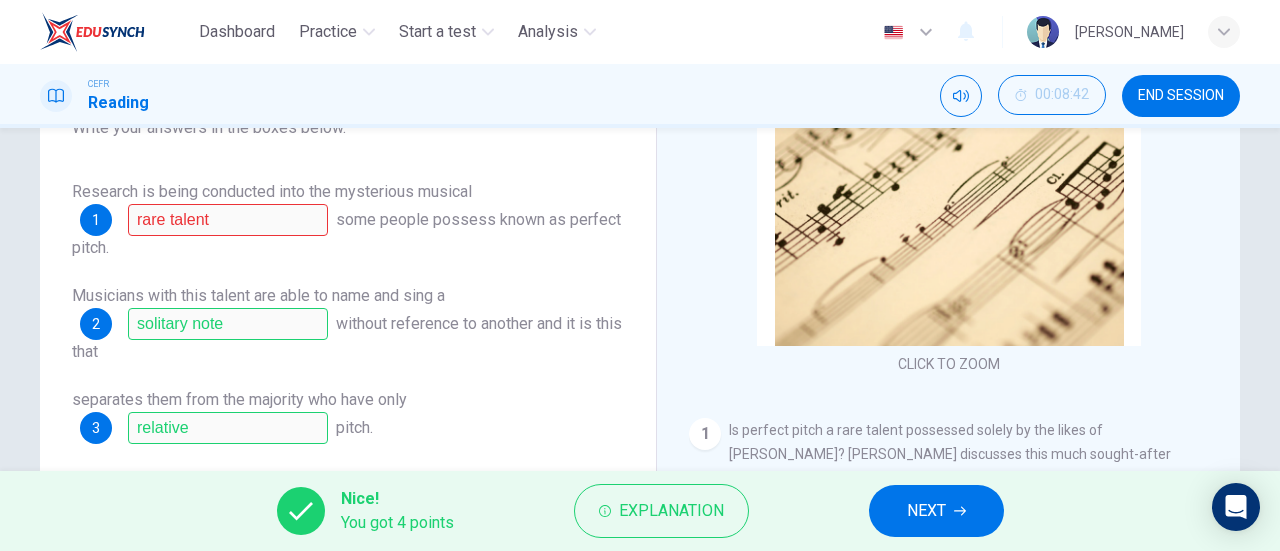 scroll, scrollTop: 0, scrollLeft: 0, axis: both 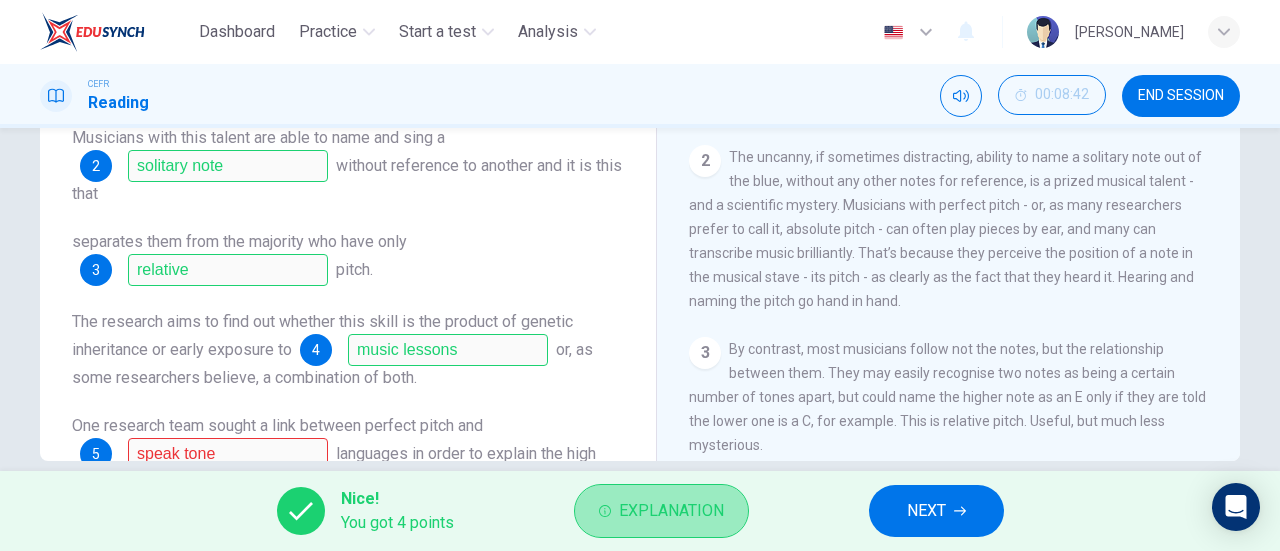 click on "Explanation" at bounding box center [671, 511] 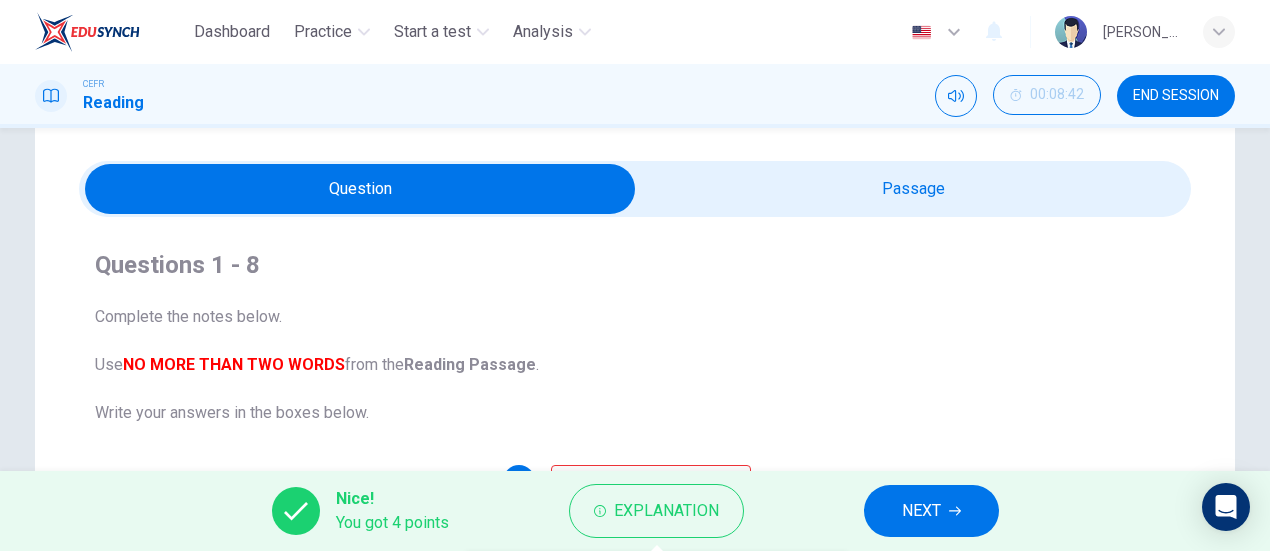 scroll, scrollTop: 49, scrollLeft: 0, axis: vertical 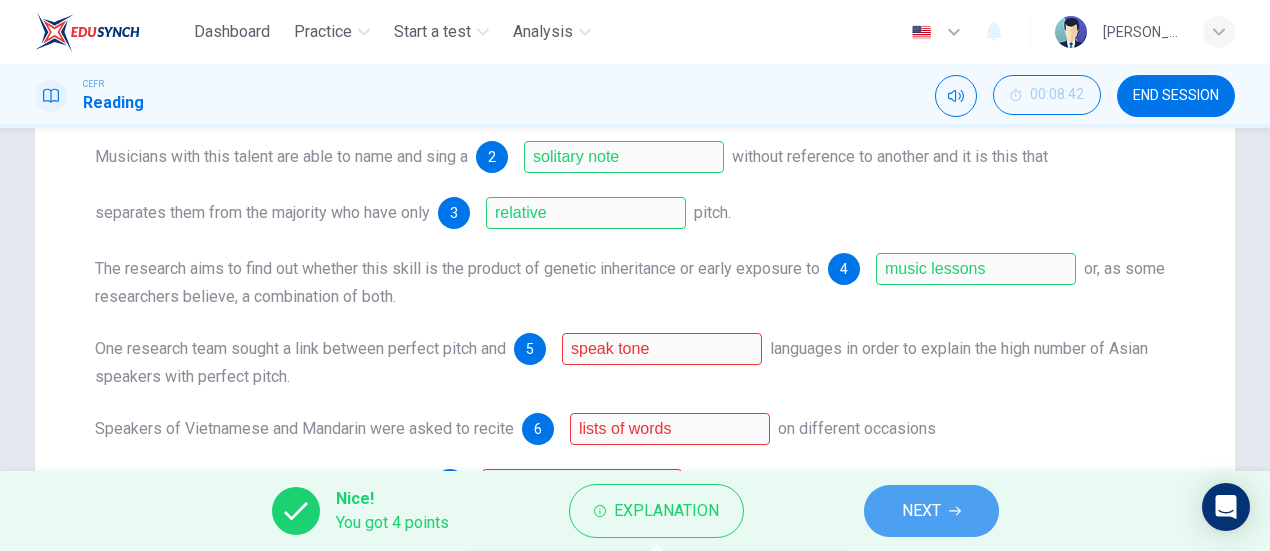 click on "NEXT" at bounding box center (921, 511) 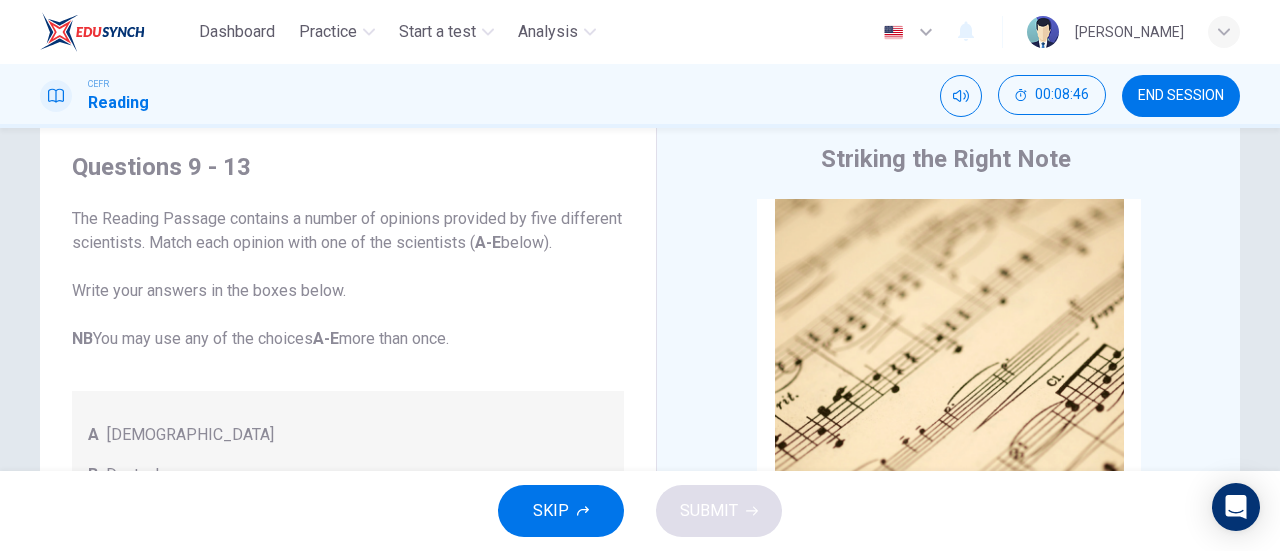 scroll, scrollTop: 58, scrollLeft: 0, axis: vertical 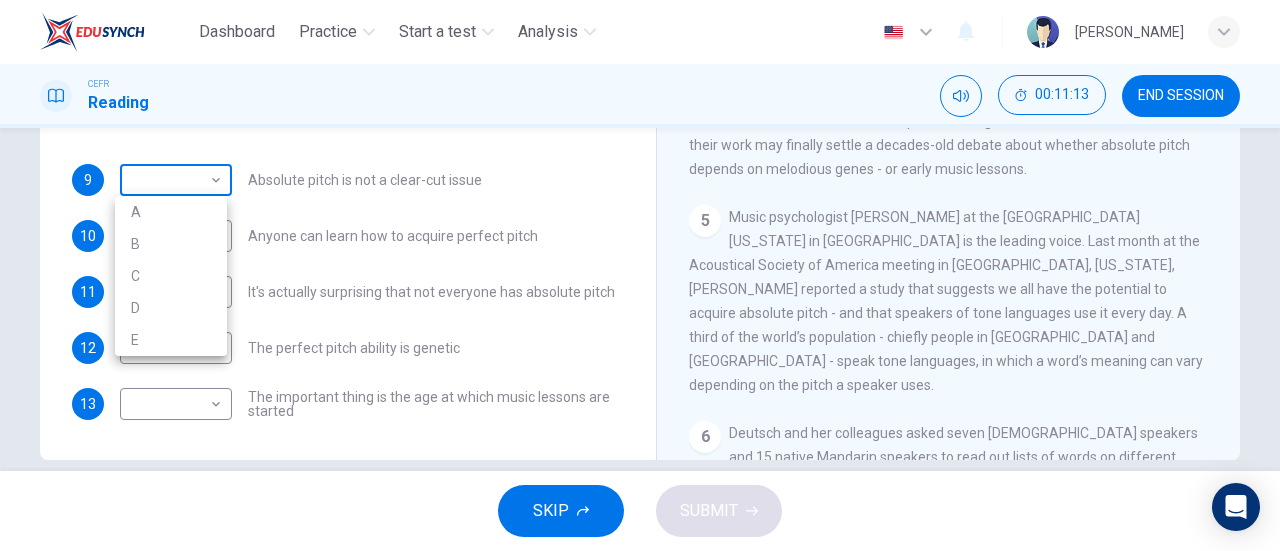 click on "Dashboard Practice Start a test Analysis English en ​ NUR [PERSON_NAME] CEFR Reading 00:11:13 END SESSION Questions 9 - 13 The Reading Passage contains a number of opinions provided by five different scientists. Match each opinion with one of the scientists ( A-E  below).
Write your answers in the boxes below.
NB  You may use any of the choices  A-E  more than once. A Levitin B Deutsch C [PERSON_NAME] D [PERSON_NAME] 9 ​ ​ Absolute pitch is not a clear-cut issue 10 ​ ​ Anyone can learn how to acquire perfect pitch 11 ​ ​ It's actually surprising that not everyone has absolute pitch 12 ​ ​ The perfect pitch ability is genetic 13 ​ ​ The important thing is the age at which music lessons are started Striking the Right Note CLICK TO ZOOM Click to Zoom 1 Is perfect pitch a rare talent possessed solely by the likes of
[PERSON_NAME]? [PERSON_NAME] discusses this much sought-after musical ability. 2 3 4 5 6 7 8 9 10 11 12 13 SKIP SUBMIT EduSynch - Online Language Proficiency Testing
A" at bounding box center [640, 275] 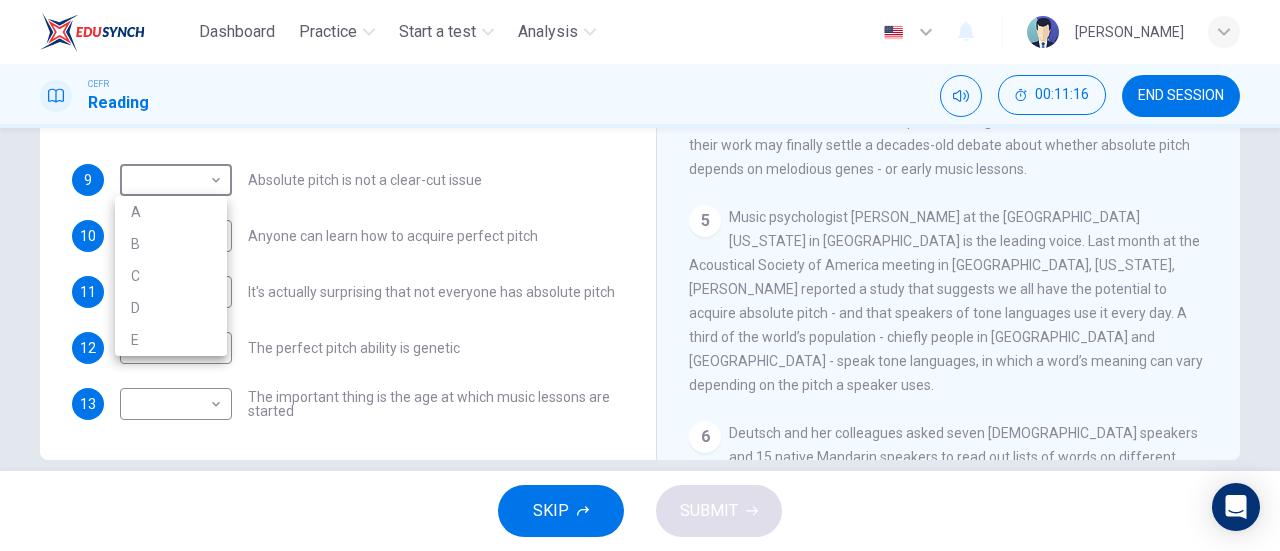 click at bounding box center [640, 275] 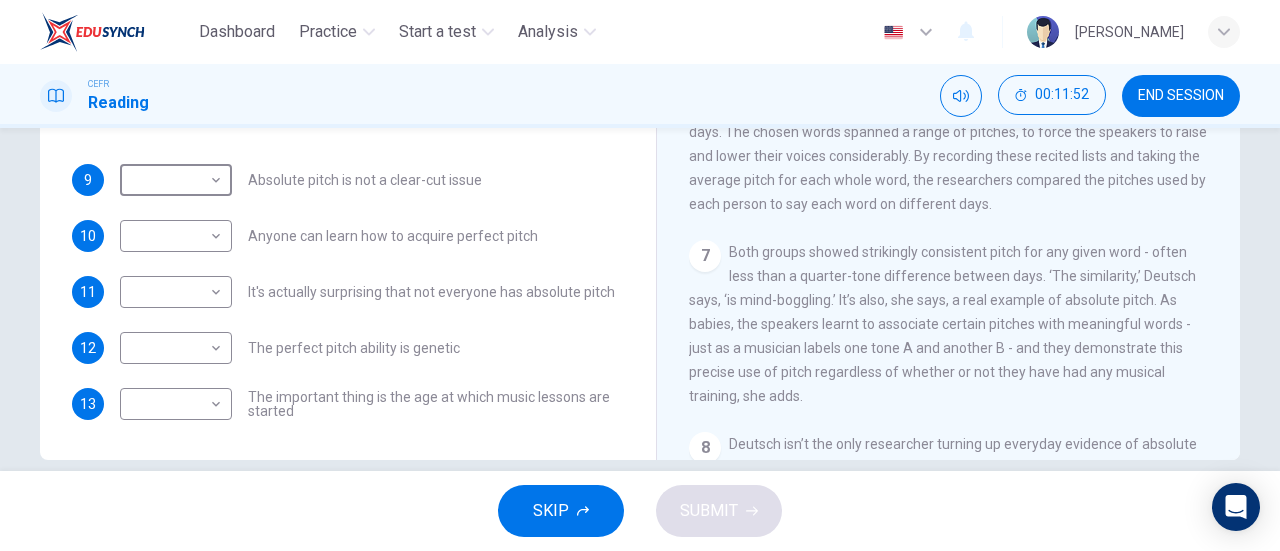 scroll, scrollTop: 1113, scrollLeft: 0, axis: vertical 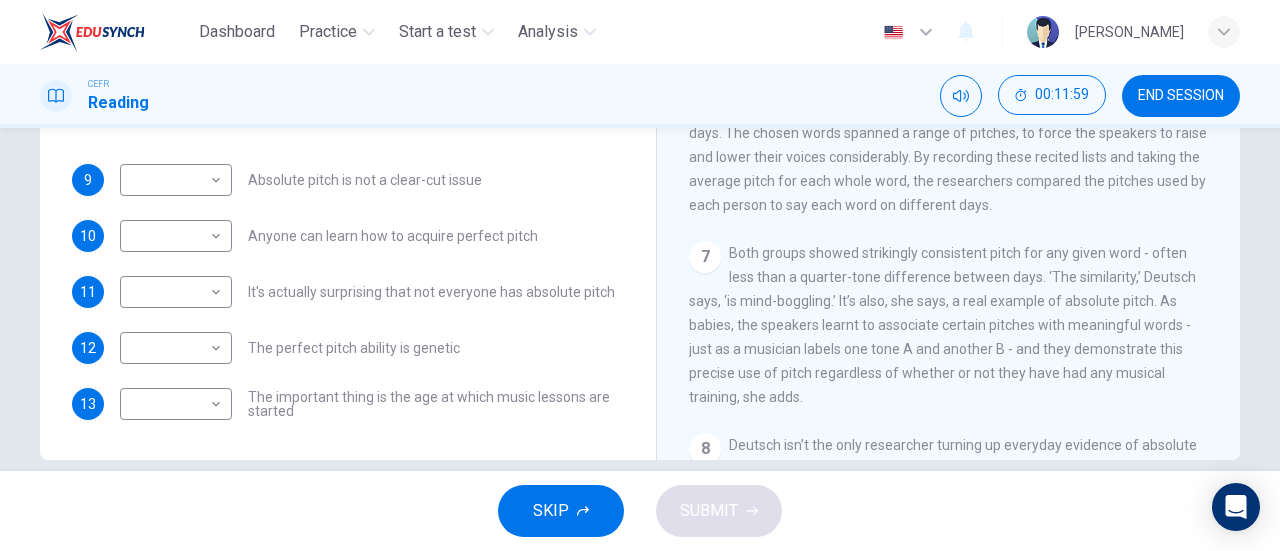 click on "7 Both groups showed strikingly consistent pitch for any given word - often less than a quarter-tone difference between days. ‘The similarity,’ Deutsch says, ‘is mind-boggling.’ It’s also, she says, a real example of absolute pitch. As babies, the speakers learnt to associate certain pitches with meaningful words - just as a musician labels one tone A and another B - and they demonstrate this precise use of pitch regardless of whether or not they have had any musical training, she adds." at bounding box center (949, 325) 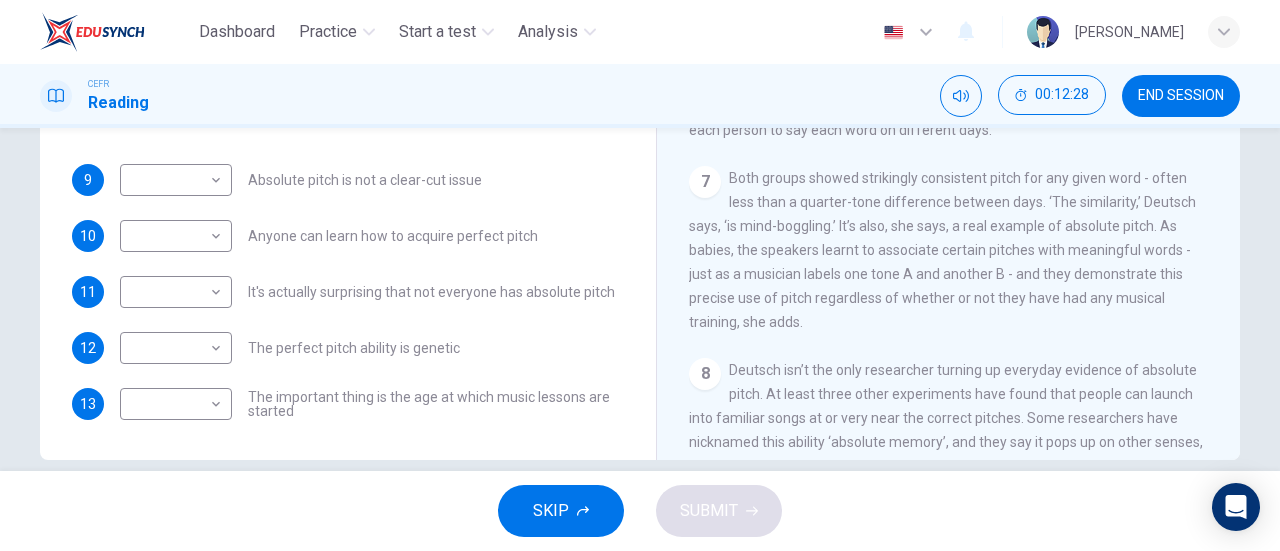 scroll, scrollTop: 1187, scrollLeft: 0, axis: vertical 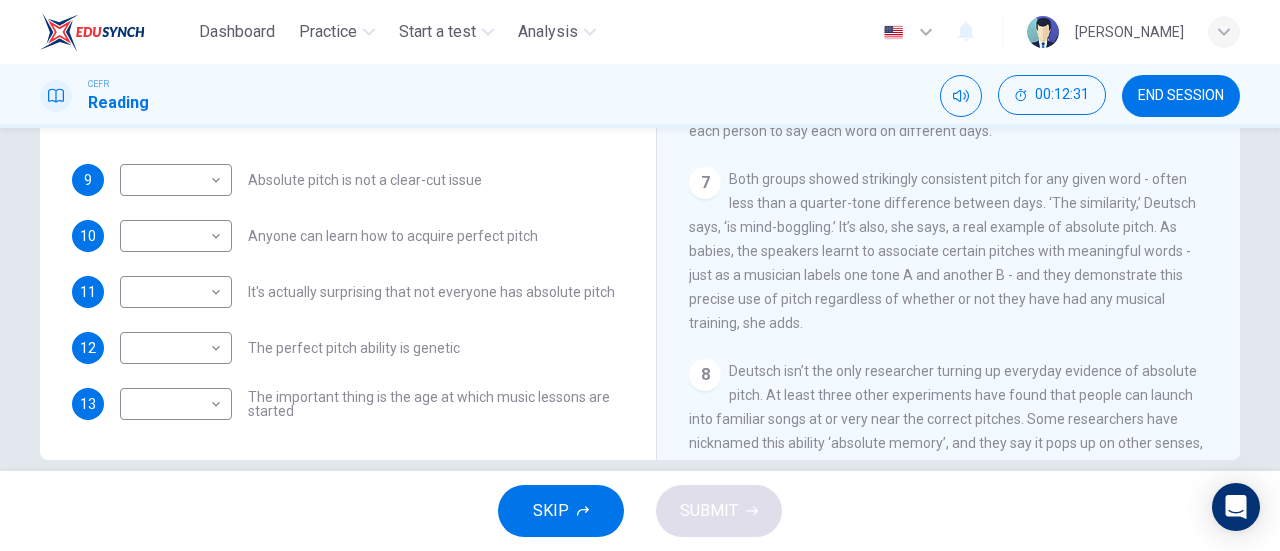 click on "The perfect pitch ability is genetic" at bounding box center [354, 348] 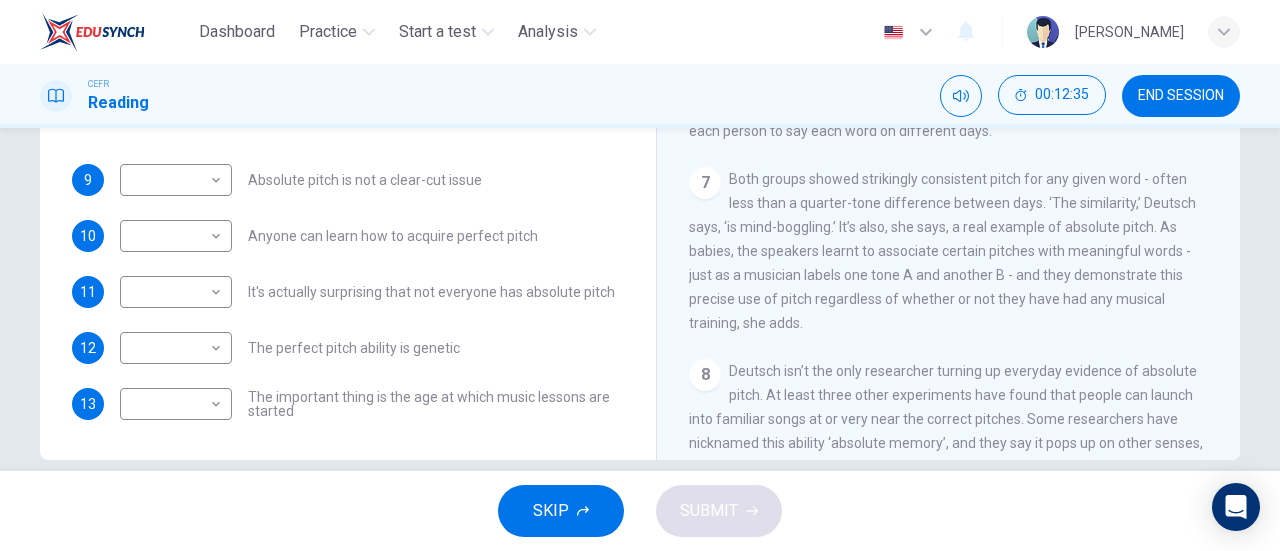scroll, scrollTop: 176, scrollLeft: 0, axis: vertical 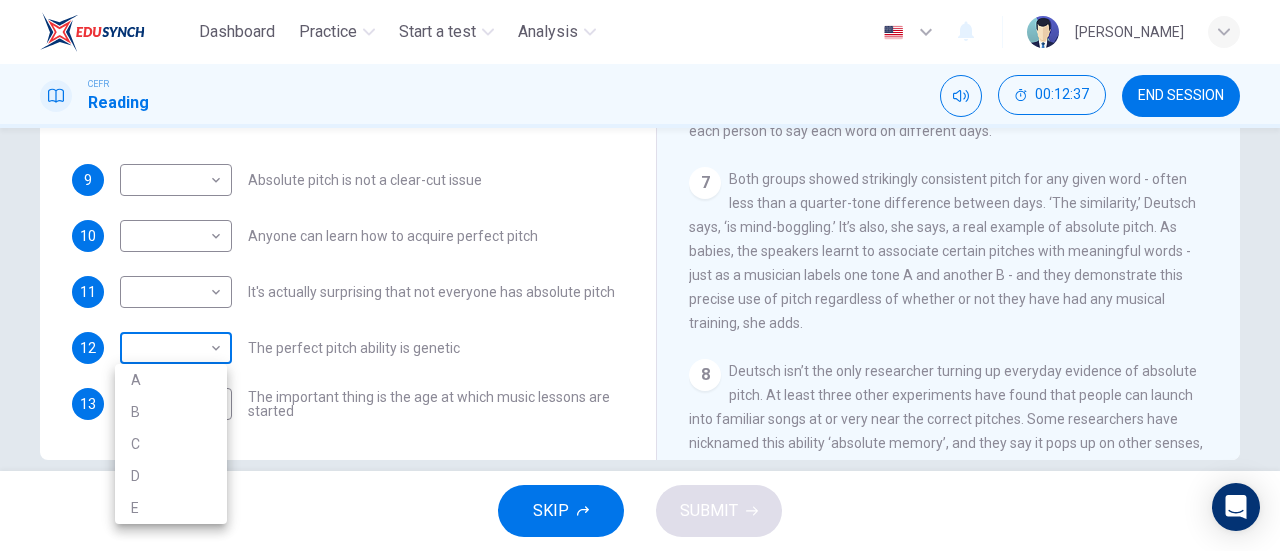 click on "Dashboard Practice Start a test Analysis English en ​ NUR [PERSON_NAME] CEFR Reading 00:12:37 END SESSION Questions 9 - 13 The Reading Passage contains a number of opinions provided by five different scientists. Match each opinion with one of the scientists ( A-E  below).
Write your answers in the boxes below.
NB  You may use any of the choices  A-E  more than once. A Levitin B Deutsch C [PERSON_NAME] D [PERSON_NAME] 9 ​ ​ Absolute pitch is not a clear-cut issue 10 ​ ​ Anyone can learn how to acquire perfect pitch 11 ​ ​ It's actually surprising that not everyone has absolute pitch 12 ​ ​ The perfect pitch ability is genetic 13 ​ ​ The important thing is the age at which music lessons are started Striking the Right Note CLICK TO ZOOM Click to Zoom 1 Is perfect pitch a rare talent possessed solely by the likes of
[PERSON_NAME]? [PERSON_NAME] discusses this much sought-after musical ability. 2 3 4 5 6 7 8 9 10 11 12 13 SKIP SUBMIT EduSynch - Online Language Proficiency Testing
A" at bounding box center (640, 275) 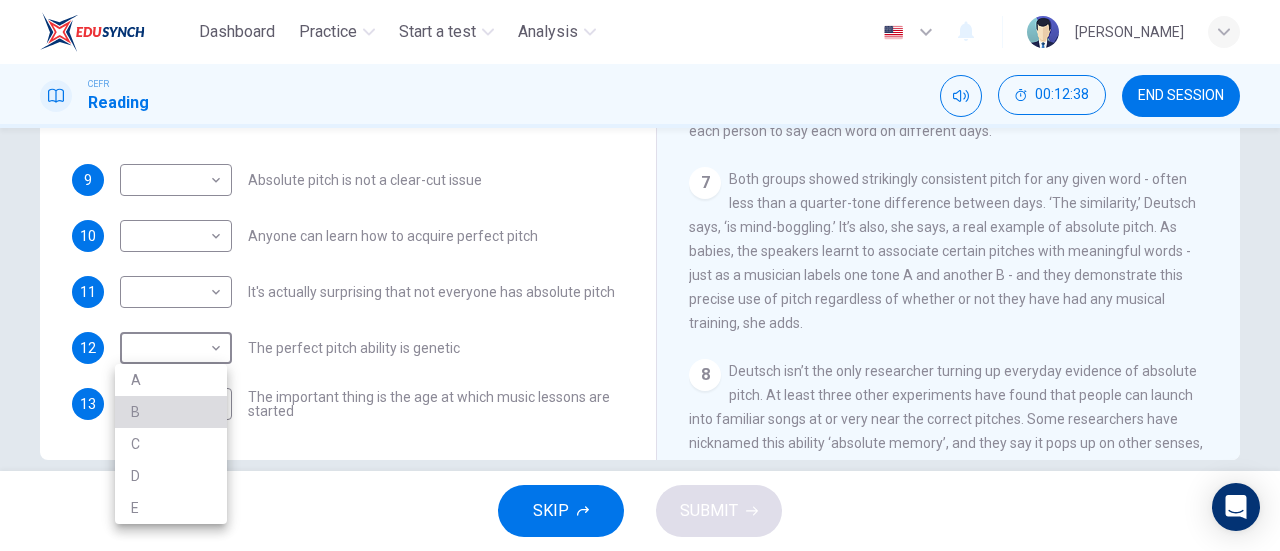 click on "B" at bounding box center [171, 412] 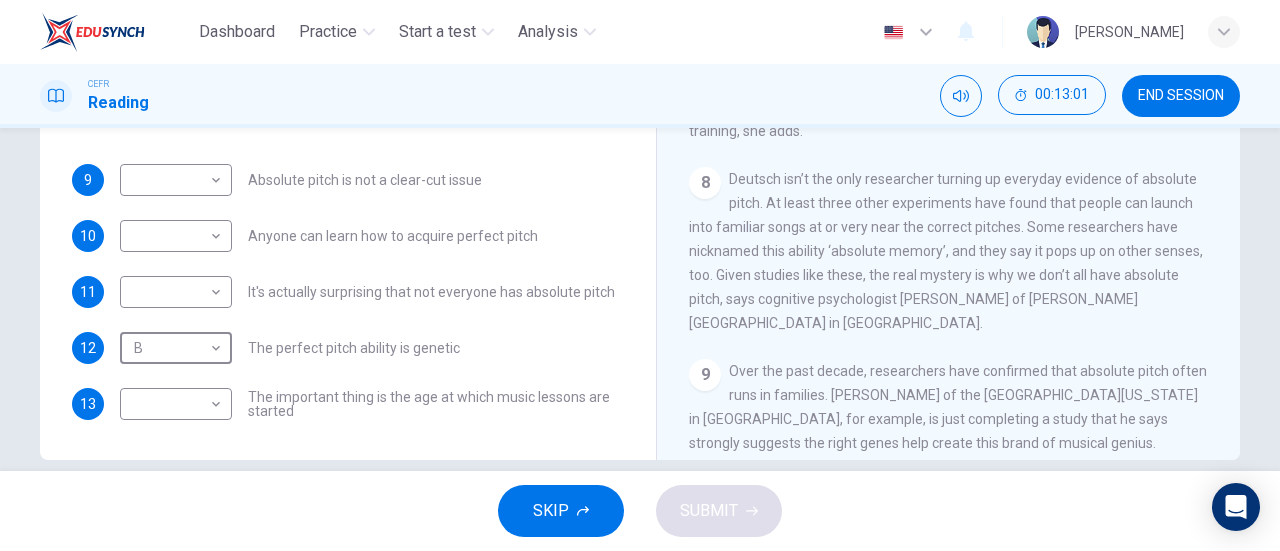 scroll, scrollTop: 1378, scrollLeft: 0, axis: vertical 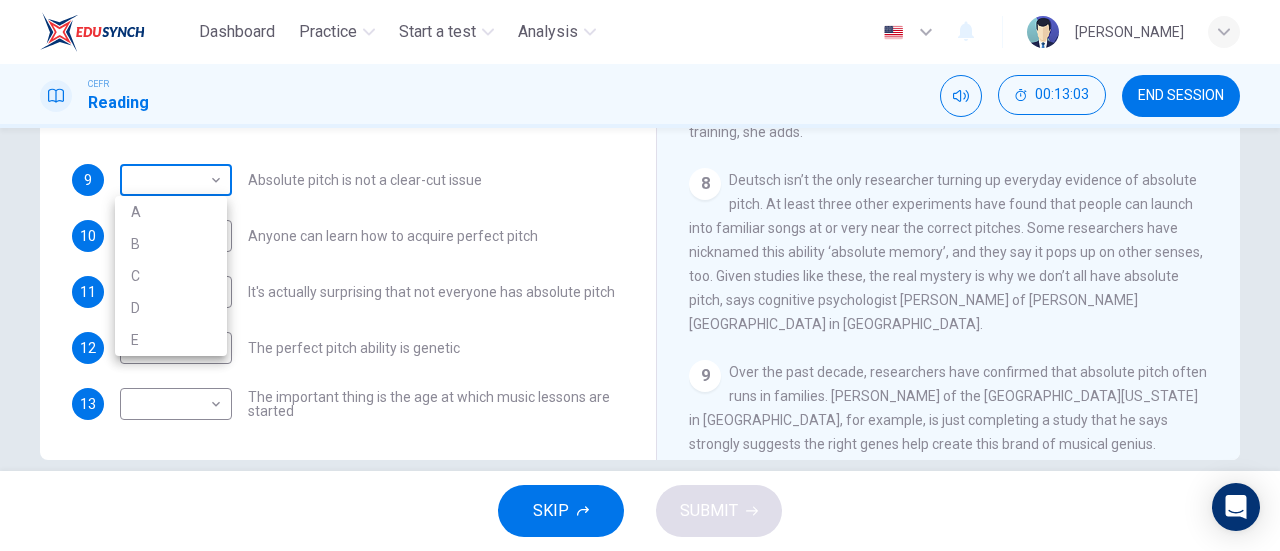click on "Dashboard Practice Start a test Analysis English en ​ NUR [PERSON_NAME] CEFR Reading 00:13:03 END SESSION Questions 9 - 13 The Reading Passage contains a number of opinions provided by five different scientists. Match each opinion with one of the scientists ( A-E  below).
Write your answers in the boxes below.
NB  You may use any of the choices  A-E  more than once. A Levitin B Deutsch C [PERSON_NAME] D [PERSON_NAME] 9 ​ ​ Absolute pitch is not a clear-cut issue 10 ​ ​ Anyone can learn how to acquire perfect pitch 11 ​ ​ It's actually surprising that not everyone has absolute pitch 12 B B ​ The perfect pitch ability is genetic 13 ​ ​ The important thing is the age at which music lessons are started Striking the Right Note CLICK TO ZOOM Click to Zoom 1 Is perfect pitch a rare talent possessed solely by the likes of
[PERSON_NAME]? [PERSON_NAME] discusses this much sought-after musical ability. 2 3 4 5 6 7 8 9 10 11 12 13 SKIP SUBMIT EduSynch - Online Language Proficiency Testing
A" at bounding box center [640, 275] 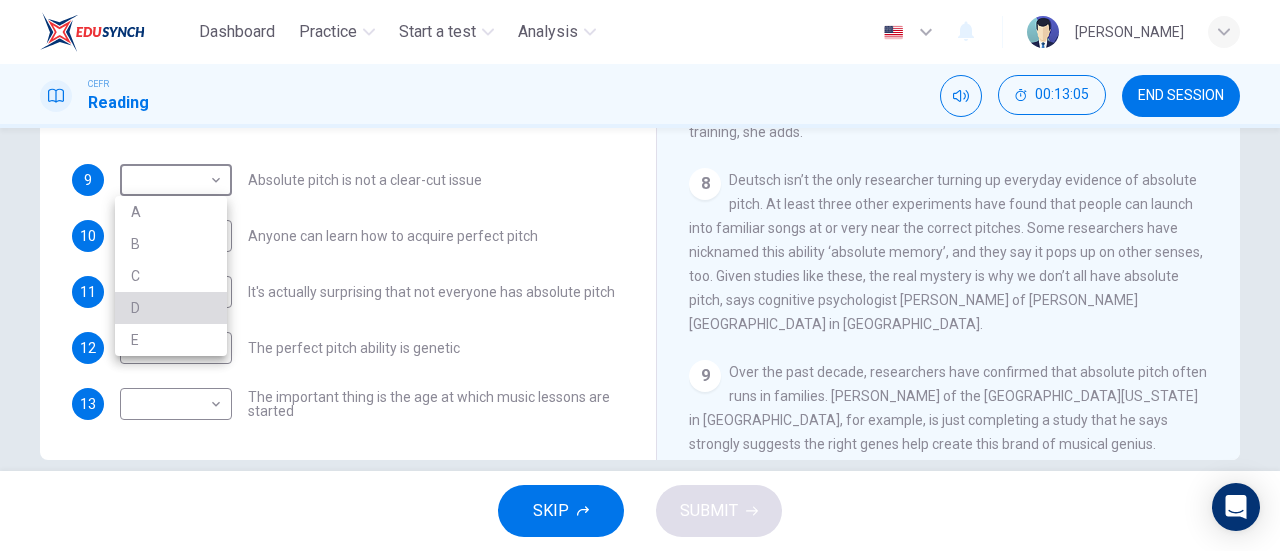 click on "D" at bounding box center (171, 308) 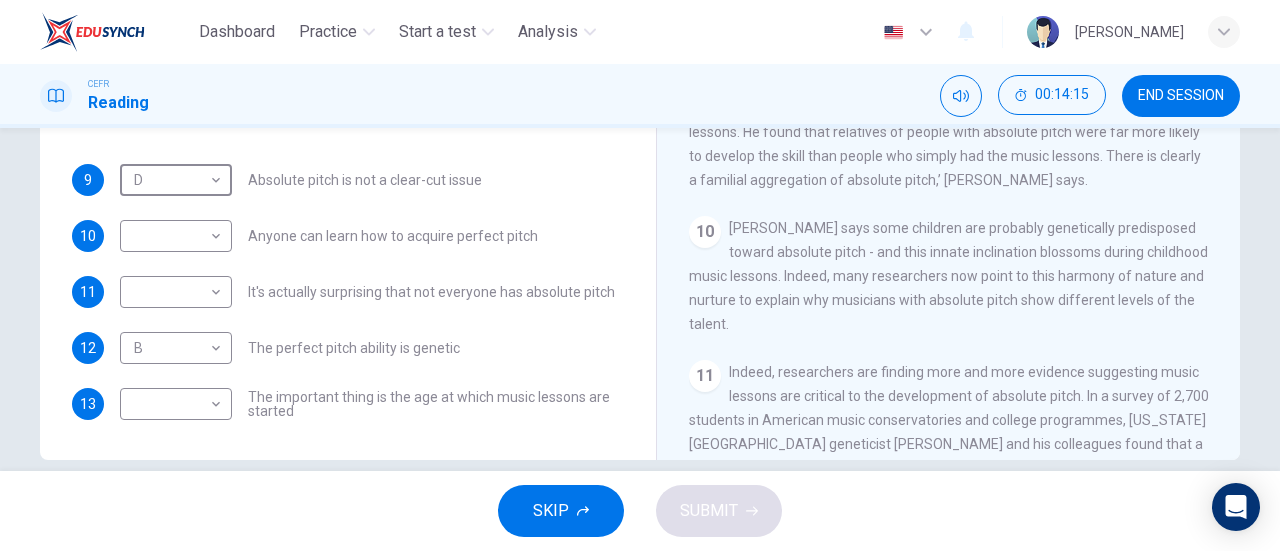 scroll, scrollTop: 1760, scrollLeft: 0, axis: vertical 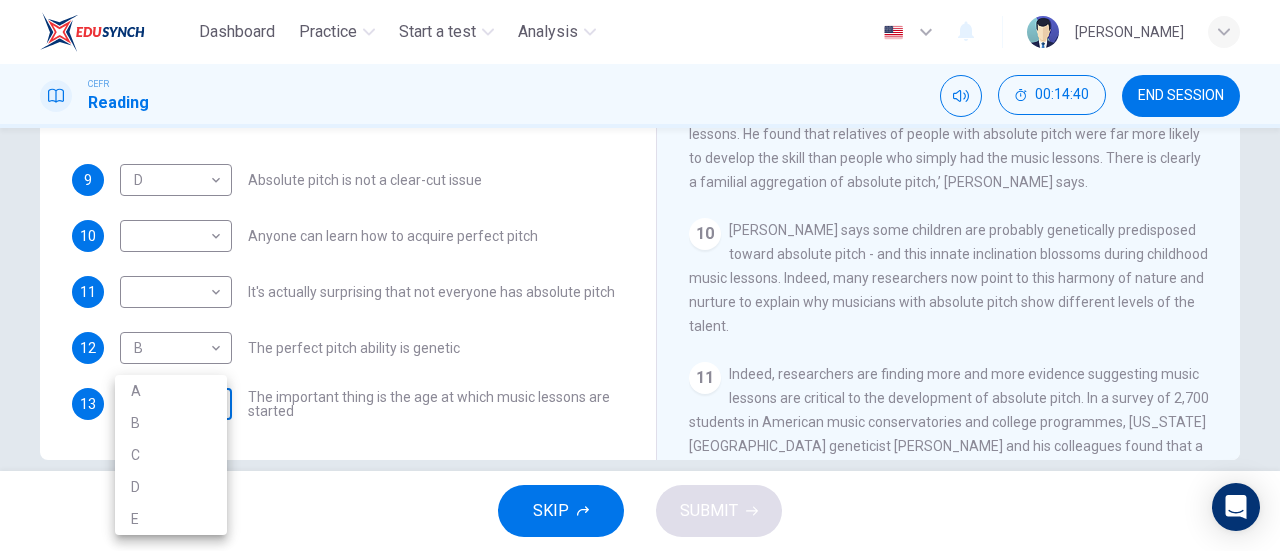 click on "Dashboard Practice Start a test Analysis English en ​ NUR [PERSON_NAME] CEFR Reading 00:14:40 END SESSION Questions 9 - 13 The Reading Passage contains a number of opinions provided by five different scientists. Match each opinion with one of the scientists ( A-E  below).
Write your answers in the boxes below.
NB  You may use any of the choices  A-E  more than once. A Levitin B Deutsch C [PERSON_NAME] D [PERSON_NAME] 9 D D ​ Absolute pitch is not a clear-cut issue 10 ​ ​ Anyone can learn how to acquire perfect pitch 11 ​ ​ It's actually surprising that not everyone has absolute pitch 12 B B ​ The perfect pitch ability is genetic 13 ​ ​ The important thing is the age at which music lessons are started Striking the Right Note CLICK TO ZOOM Click to Zoom 1 Is perfect pitch a rare talent possessed solely by the likes of
[PERSON_NAME]? [PERSON_NAME] discusses this much sought-after musical ability. 2 3 4 5 6 7 8 9 10 11 12 13 SKIP SUBMIT EduSynch - Online Language Proficiency Testing
A" at bounding box center (640, 275) 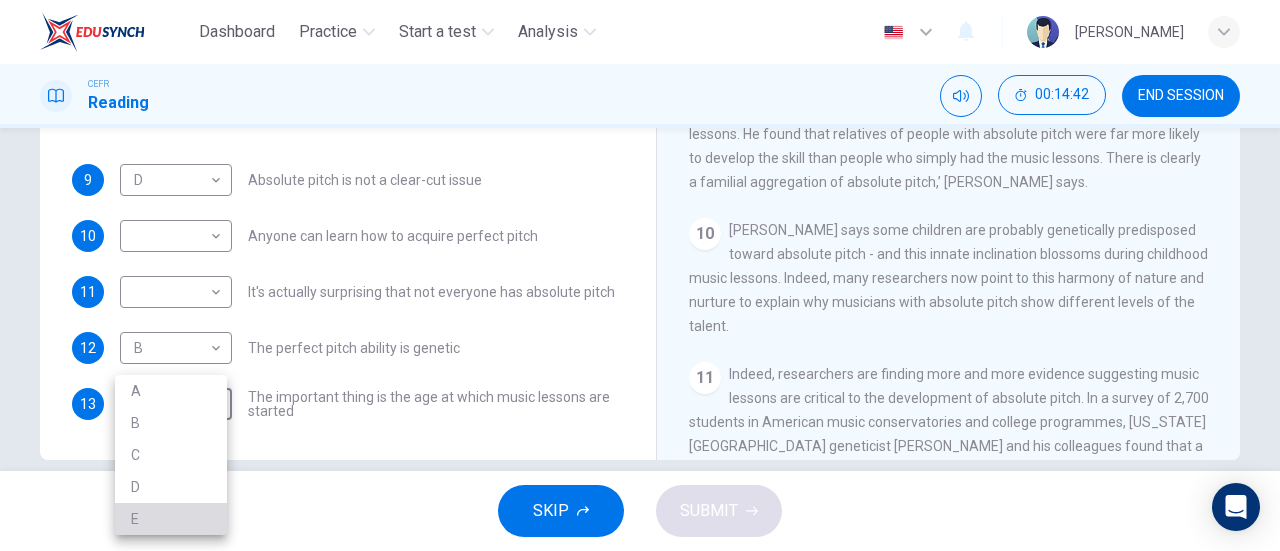 click on "E" at bounding box center (171, 519) 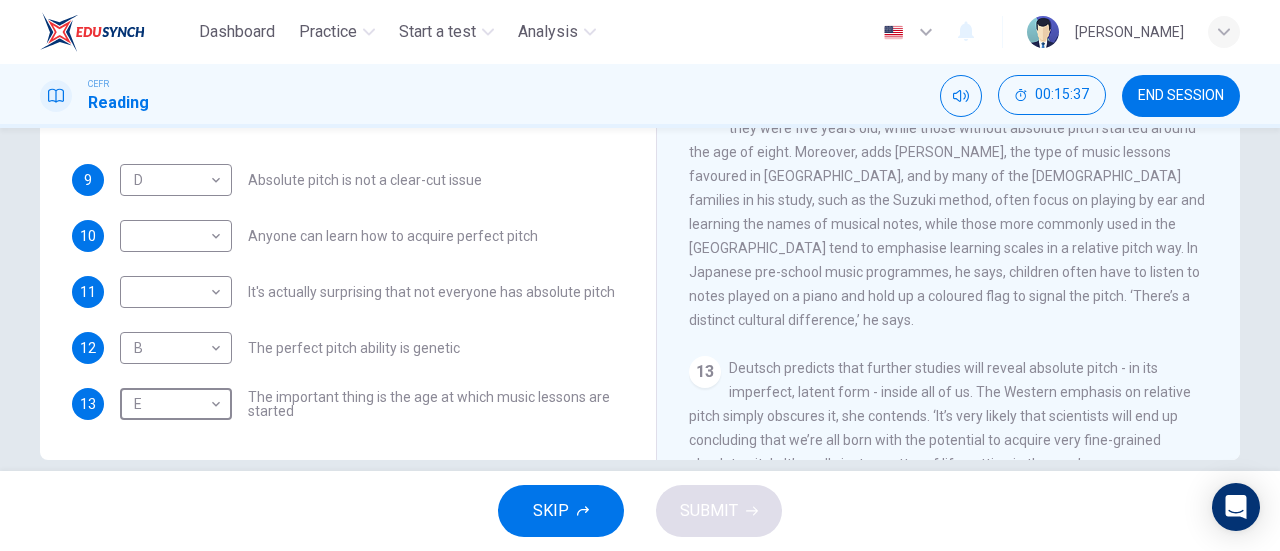 scroll, scrollTop: 2272, scrollLeft: 0, axis: vertical 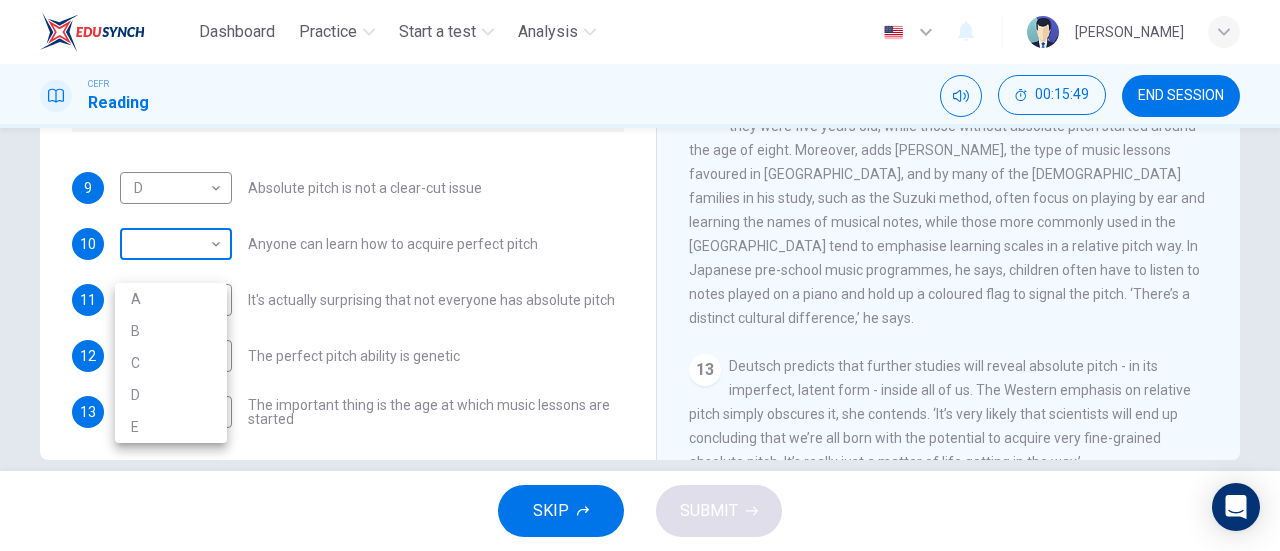 click on "Dashboard Practice Start a test Analysis English en ​ NUR [PERSON_NAME] CEFR Reading 00:15:49 END SESSION Questions 9 - 13 The Reading Passage contains a number of opinions provided by five different scientists. Match each opinion with one of the scientists ( A-E  below).
Write your answers in the boxes below.
NB  You may use any of the choices  A-E  more than once. A Levitin B Deutsch C [PERSON_NAME] D [PERSON_NAME] 9 D D ​ Absolute pitch is not a clear-cut issue 10 ​ ​ Anyone can learn how to acquire perfect pitch 11 ​ ​ It's actually surprising that not everyone has absolute pitch 12 B B ​ The perfect pitch ability is genetic 13 E E ​ The important thing is the age at which music lessons are started Striking the Right Note CLICK TO ZOOM Click to Zoom 1 Is perfect pitch a rare talent possessed solely by the likes of
[PERSON_NAME]? [PERSON_NAME] discusses this much sought-after musical ability. 2 3 4 5 6 7 8 9 10 11 12 13 SKIP SUBMIT EduSynch - Online Language Proficiency Testing
A" at bounding box center (640, 275) 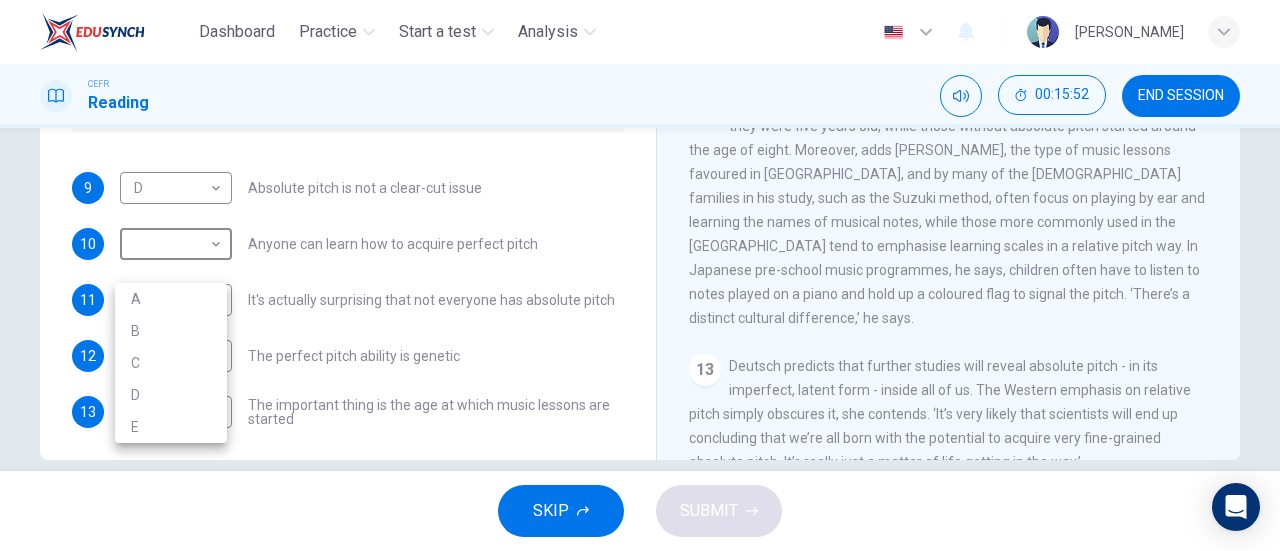 click at bounding box center [640, 275] 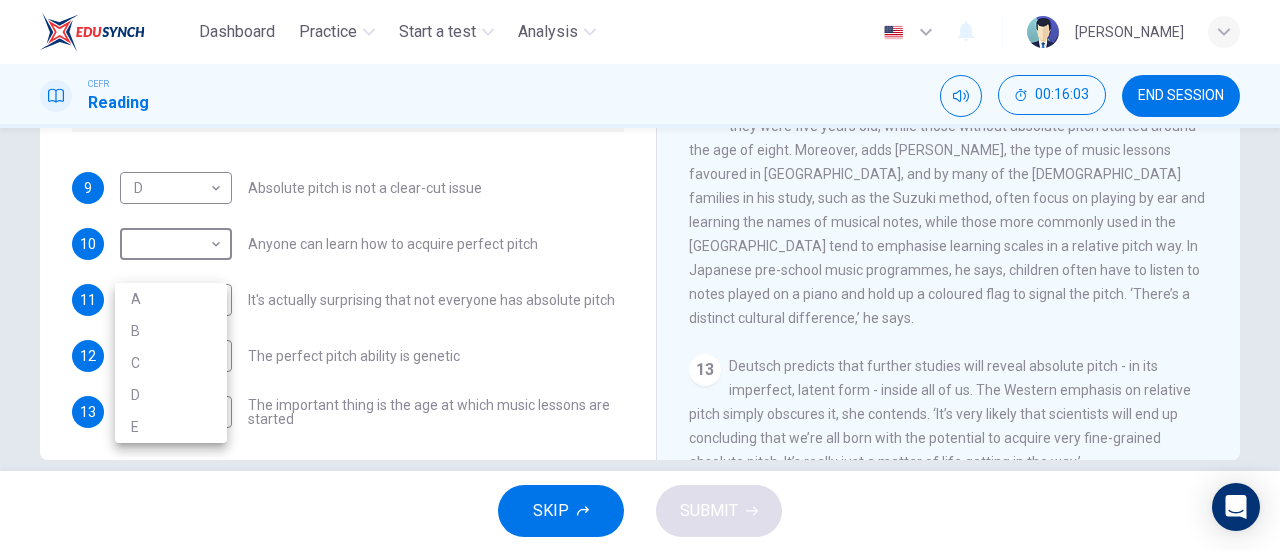 drag, startPoint x: 186, startPoint y: 271, endPoint x: 182, endPoint y: 341, distance: 70.11419 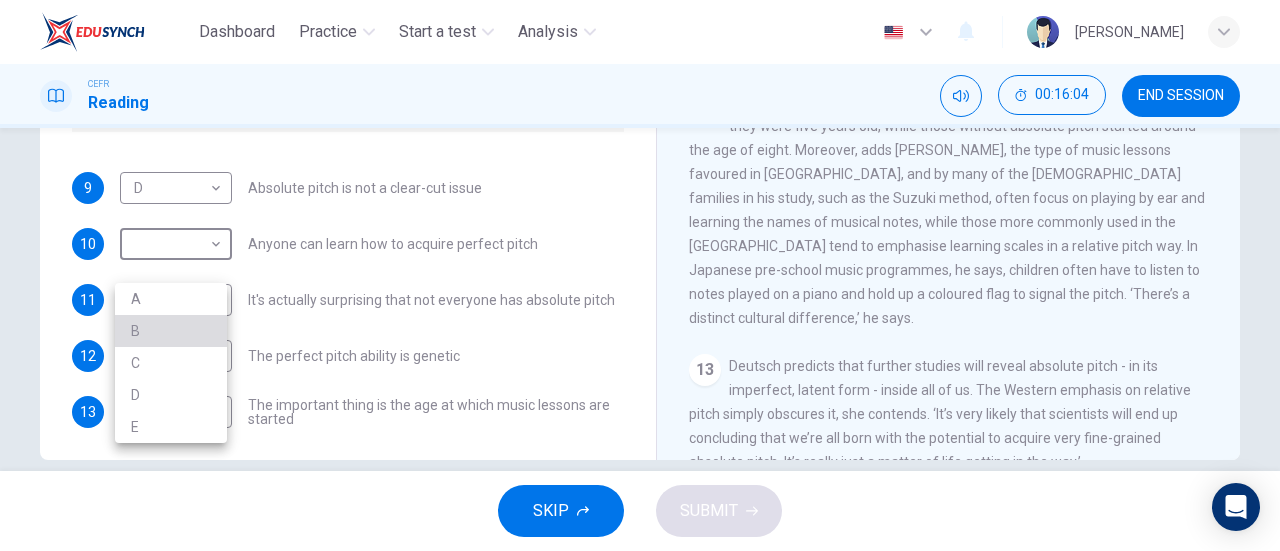 click on "B" at bounding box center (171, 331) 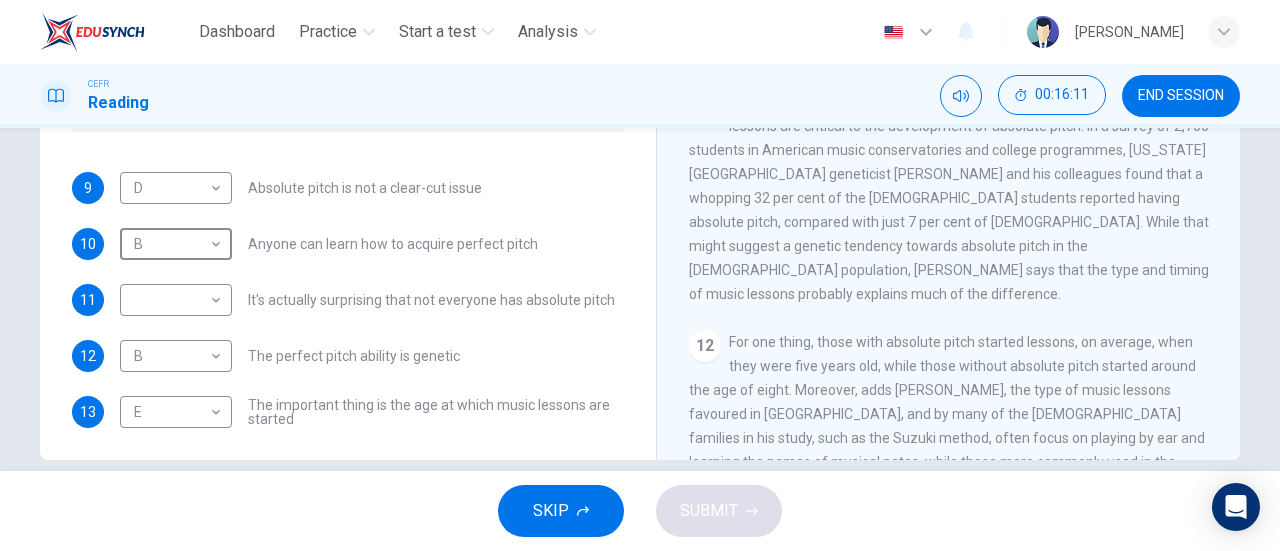 scroll, scrollTop: 2034, scrollLeft: 0, axis: vertical 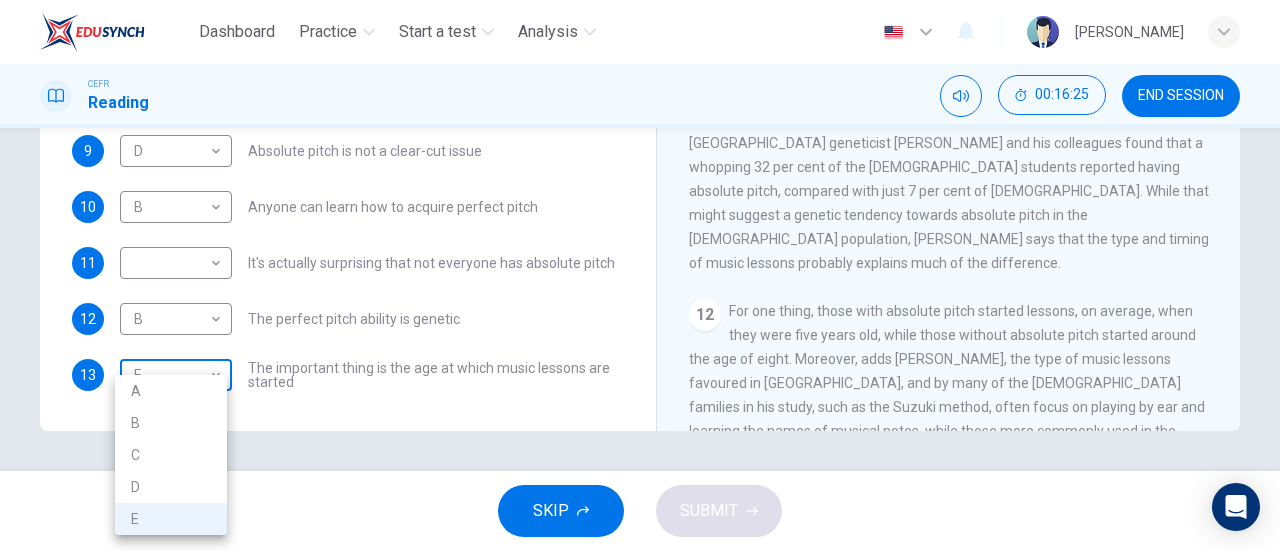 click on "Dashboard Practice Start a test Analysis English en ​ NUR [PERSON_NAME] CEFR Reading 00:16:25 END SESSION Questions 9 - 13 The Reading Passage contains a number of opinions provided by five different scientists. Match each opinion with one of the scientists ( A-E  below).
Write your answers in the boxes below.
NB  You may use any of the choices  A-E  more than once. A Levitin B Deutsch C [PERSON_NAME] D [PERSON_NAME] 9 D D ​ Absolute pitch is not a clear-cut issue 10 B B ​ Anyone can learn how to acquire perfect pitch 11 ​ ​ It's actually surprising that not everyone has absolute pitch 12 B B ​ The perfect pitch ability is genetic 13 E E ​ The important thing is the age at which music lessons are started Striking the Right Note CLICK TO ZOOM Click to Zoom 1 Is perfect pitch a rare talent possessed solely by the likes of
[PERSON_NAME]? [PERSON_NAME] discusses this much sought-after musical ability. 2 3 4 5 6 7 8 9 10 11 12 13 SKIP SUBMIT EduSynch - Online Language Proficiency Testing
A" at bounding box center [640, 275] 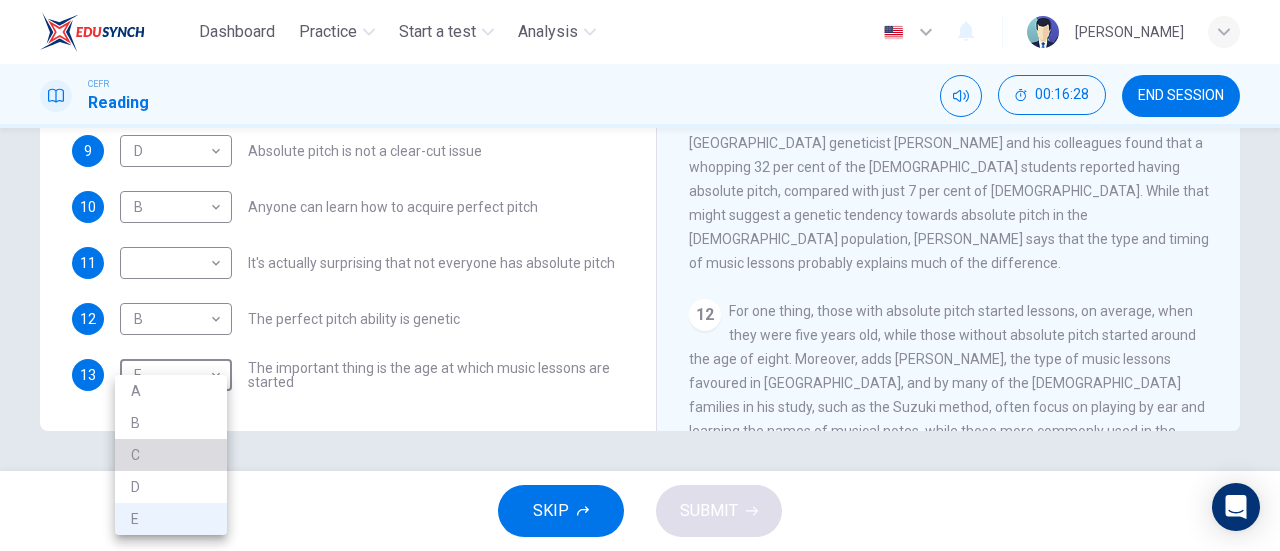 click on "C" at bounding box center [171, 455] 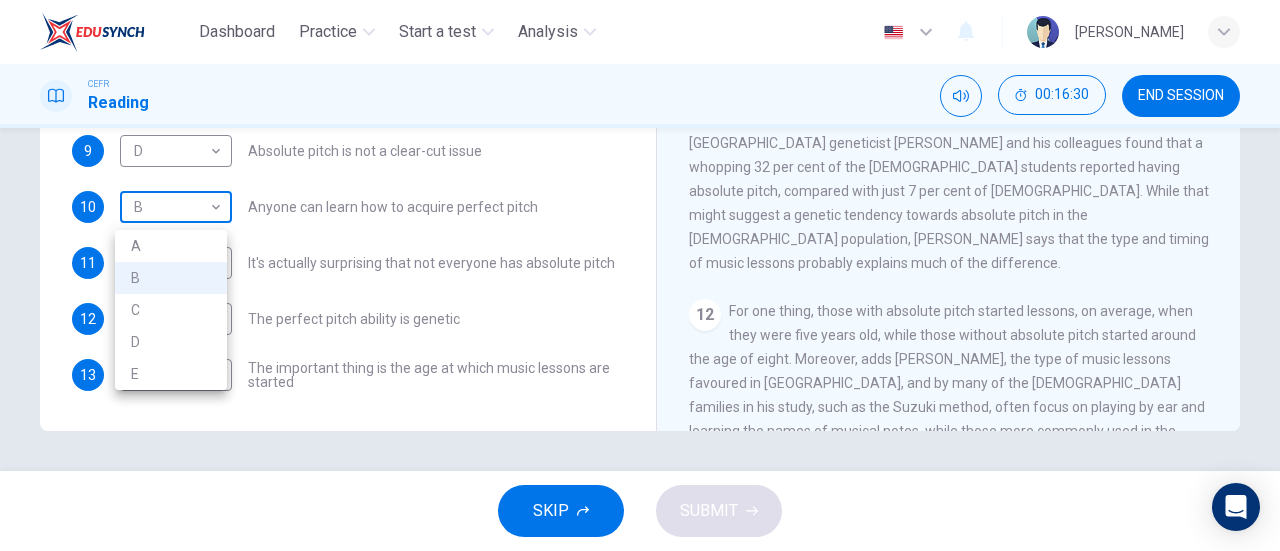 click on "Dashboard Practice Start a test Analysis English en ​ NUR [PERSON_NAME] CEFR Reading 00:16:30 END SESSION Questions 9 - 13 The Reading Passage contains a number of opinions provided by five different scientists. Match each opinion with one of the scientists ( A-E  below).
Write your answers in the boxes below.
NB  You may use any of the choices  A-E  more than once. A Levitin B Deutsch C [PERSON_NAME] D [PERSON_NAME] 9 D D ​ Absolute pitch is not a clear-cut issue 10 B B ​ Anyone can learn how to acquire perfect pitch 11 ​ ​ It's actually surprising that not everyone has absolute pitch 12 B B ​ The perfect pitch ability is genetic 13 C C ​ The important thing is the age at which music lessons are started Striking the Right Note CLICK TO ZOOM Click to Zoom 1 Is perfect pitch a rare talent possessed solely by the likes of
[PERSON_NAME]? [PERSON_NAME] discusses this much sought-after musical ability. 2 3 4 5 6 7 8 9 10 11 12 13 SKIP SUBMIT EduSynch - Online Language Proficiency Testing
A" at bounding box center [640, 275] 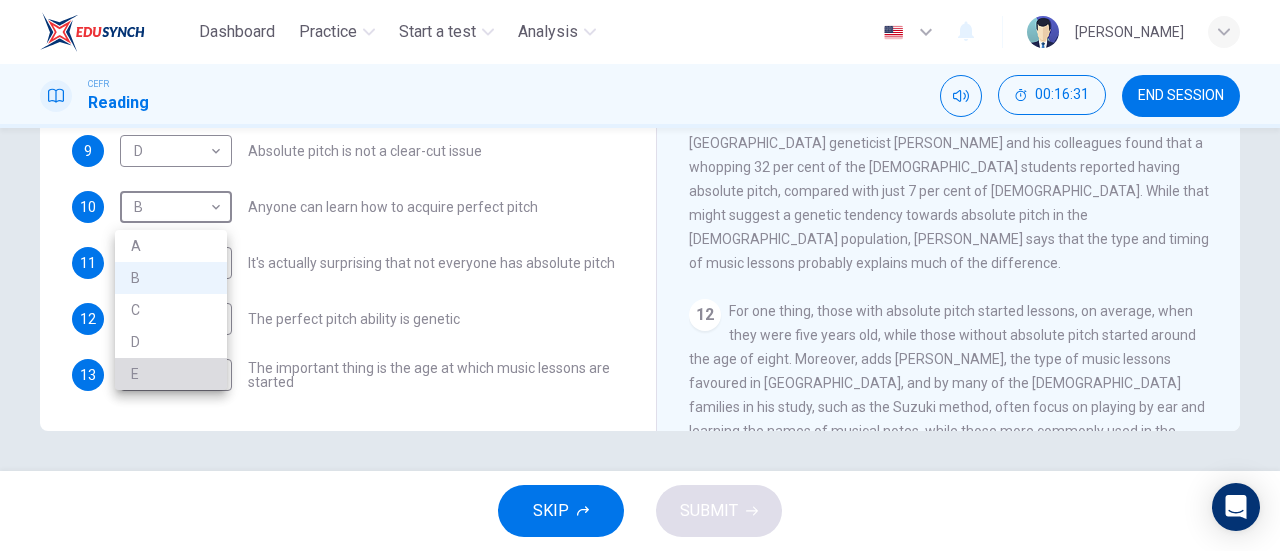 click on "E" at bounding box center (171, 374) 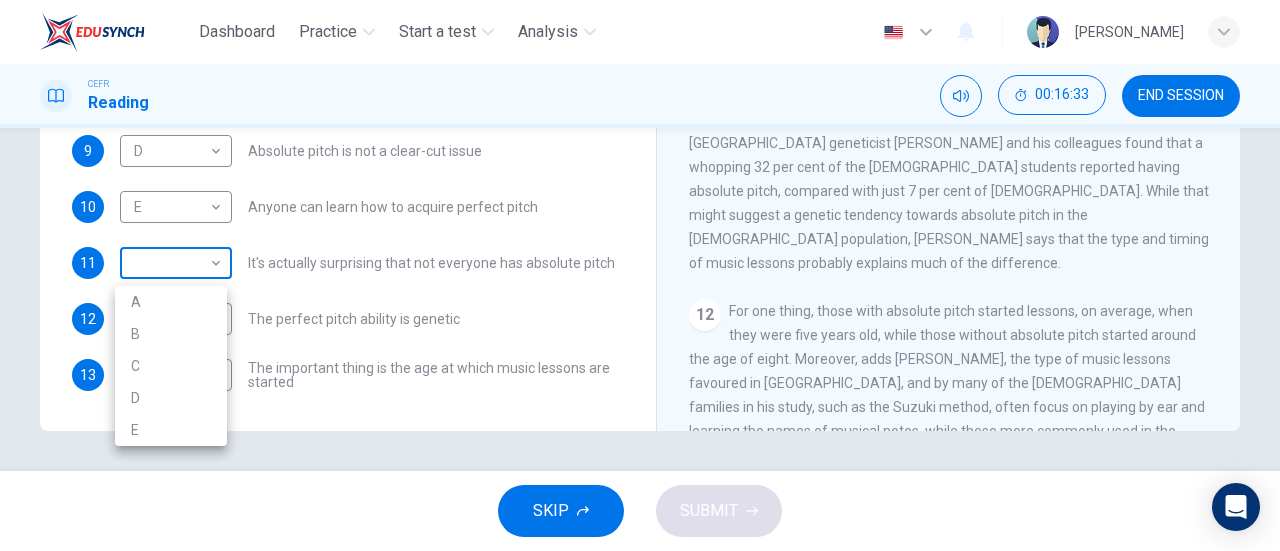 click on "Dashboard Practice Start a test Analysis English en ​ NUR [PERSON_NAME] CEFR Reading 00:16:33 END SESSION Questions 9 - 13 The Reading Passage contains a number of opinions provided by five different scientists. Match each opinion with one of the scientists ( A-E  below).
Write your answers in the boxes below.
NB  You may use any of the choices  A-E  more than once. A Levitin B Deutsch C [PERSON_NAME] D [PERSON_NAME] 9 D D ​ Absolute pitch is not a clear-cut issue 10 E E ​ Anyone can learn how to acquire perfect pitch 11 ​ ​ It's actually surprising that not everyone has absolute pitch 12 B B ​ The perfect pitch ability is genetic 13 C C ​ The important thing is the age at which music lessons are started Striking the Right Note CLICK TO ZOOM Click to Zoom 1 Is perfect pitch a rare talent possessed solely by the likes of
[PERSON_NAME]? [PERSON_NAME] discusses this much sought-after musical ability. 2 3 4 5 6 7 8 9 10 11 12 13 SKIP SUBMIT EduSynch - Online Language Proficiency Testing
A" at bounding box center [640, 275] 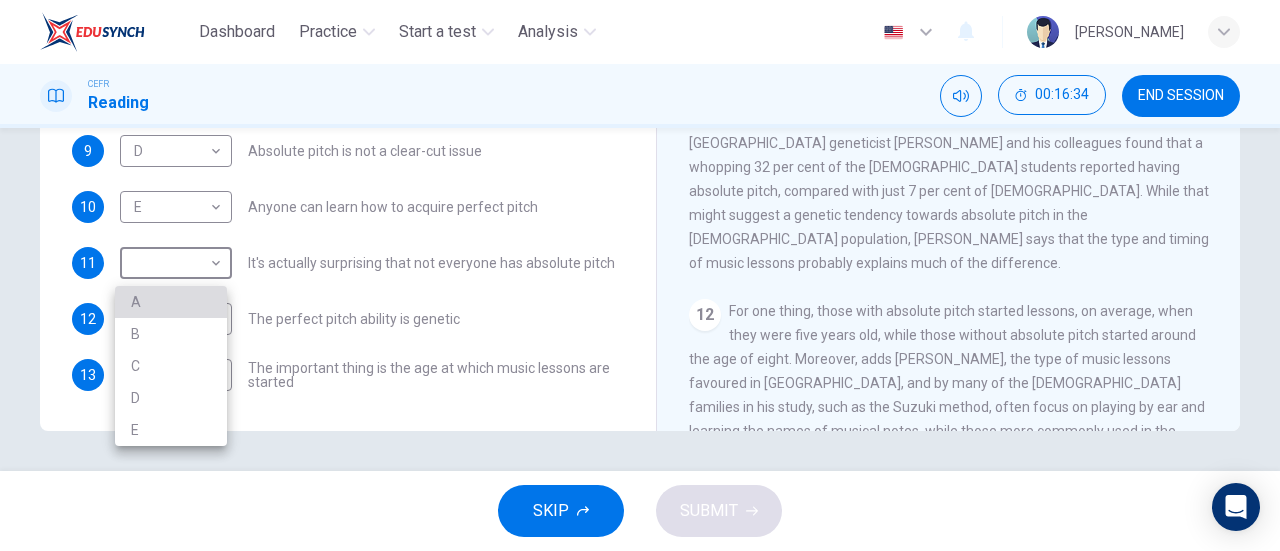 click on "A" at bounding box center [171, 302] 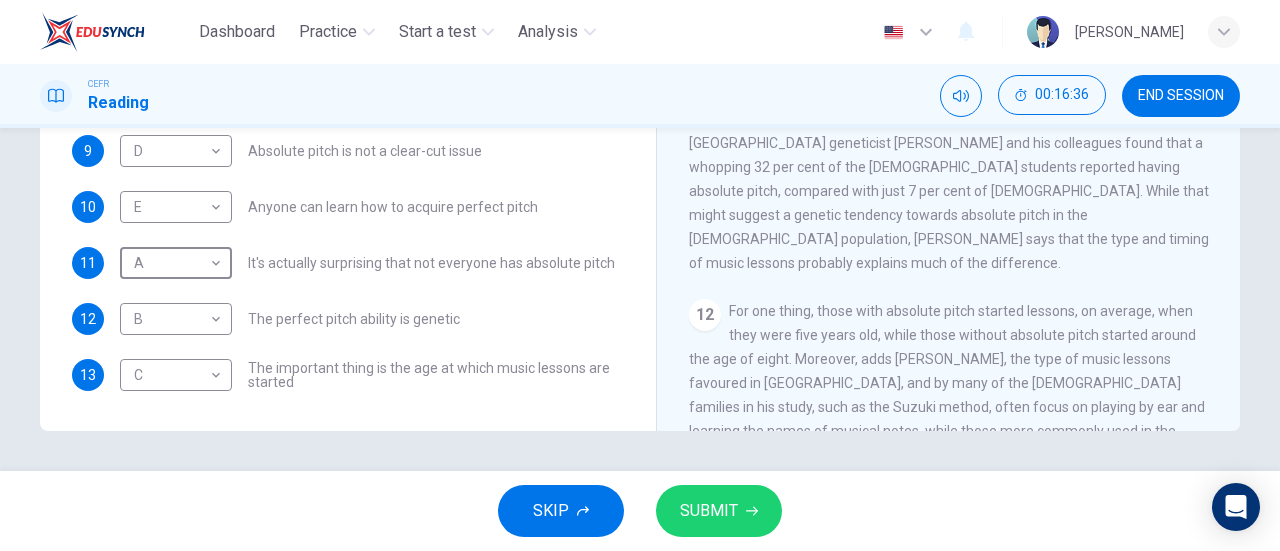 click 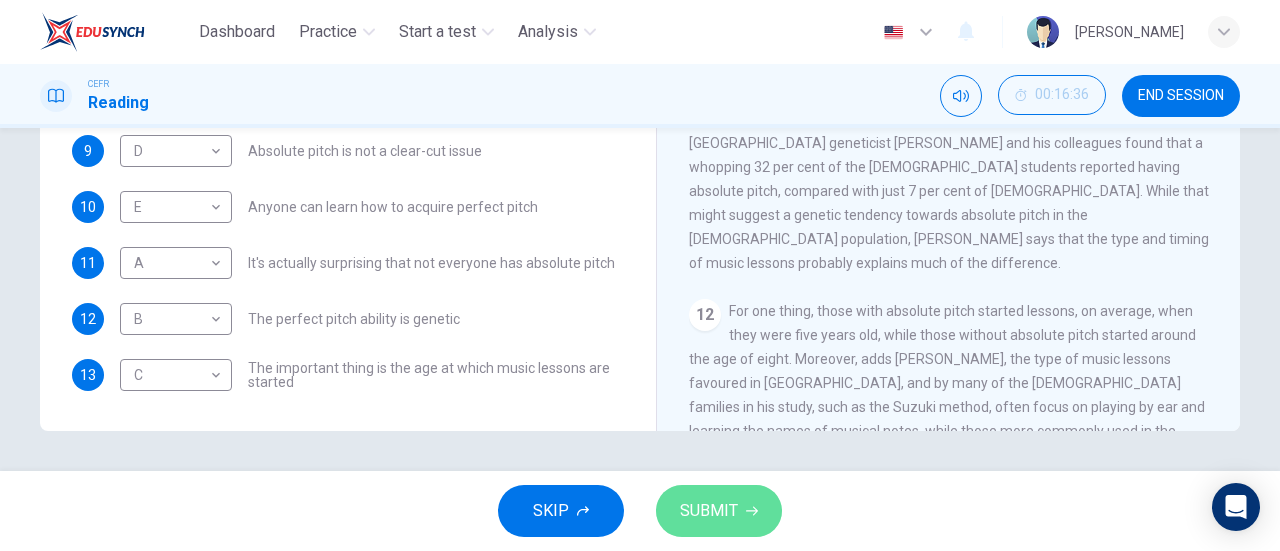click 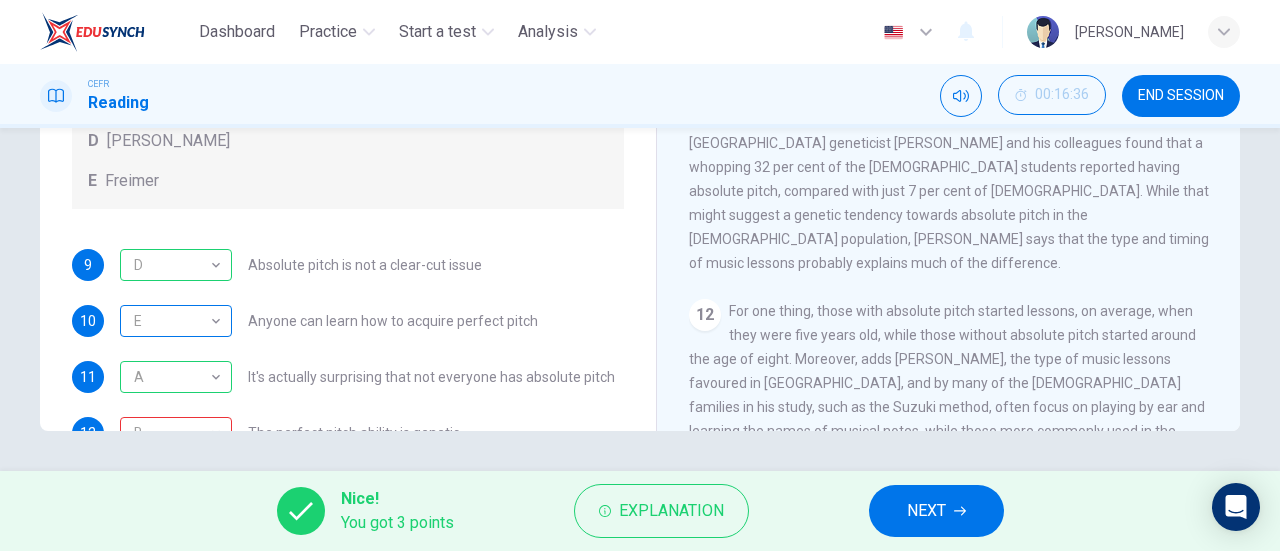 scroll, scrollTop: 0, scrollLeft: 0, axis: both 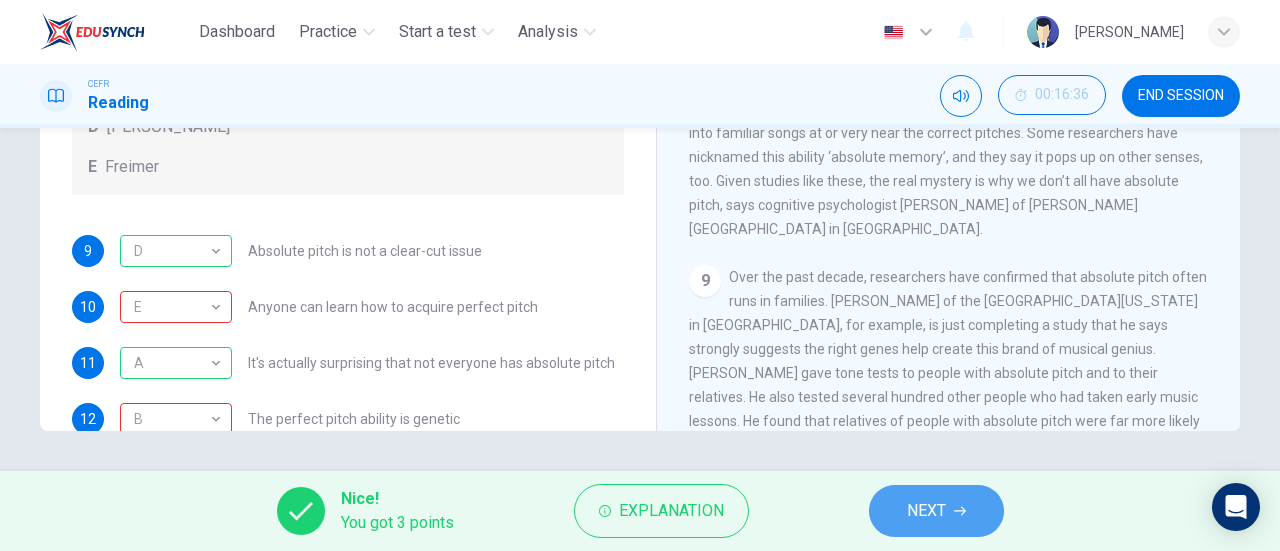 click on "NEXT" at bounding box center (926, 511) 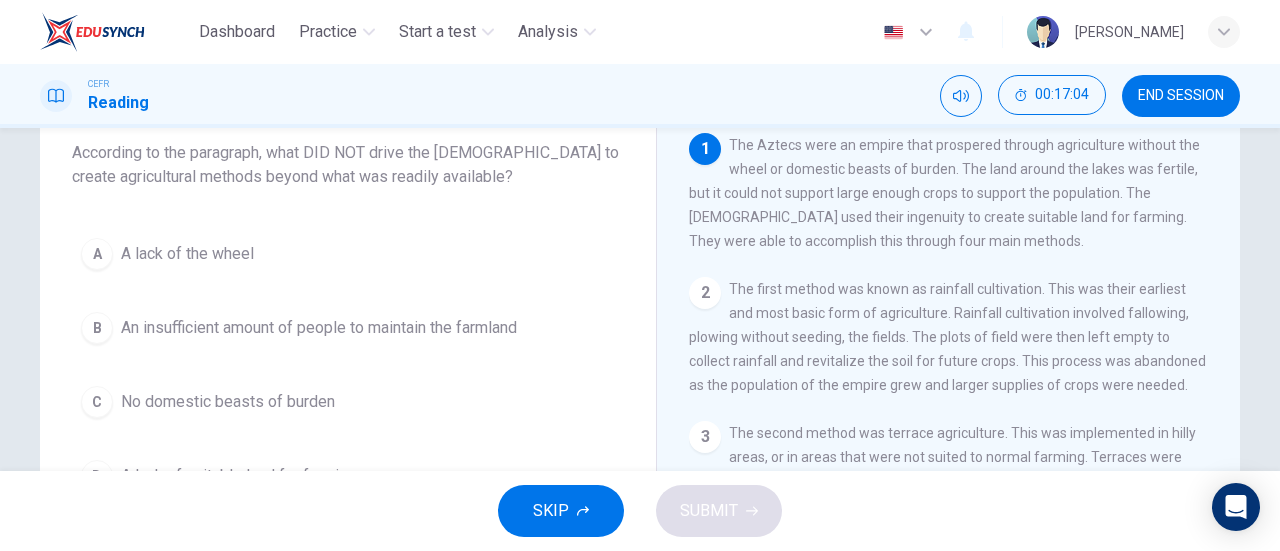scroll, scrollTop: 124, scrollLeft: 0, axis: vertical 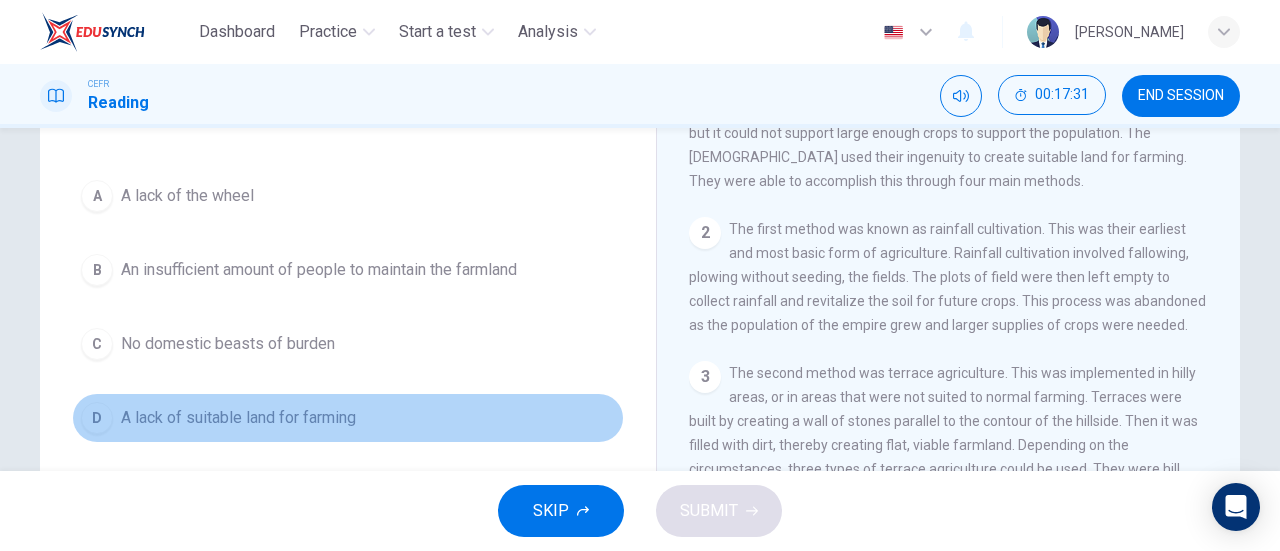 click on "A lack of suitable land for farming" at bounding box center [238, 418] 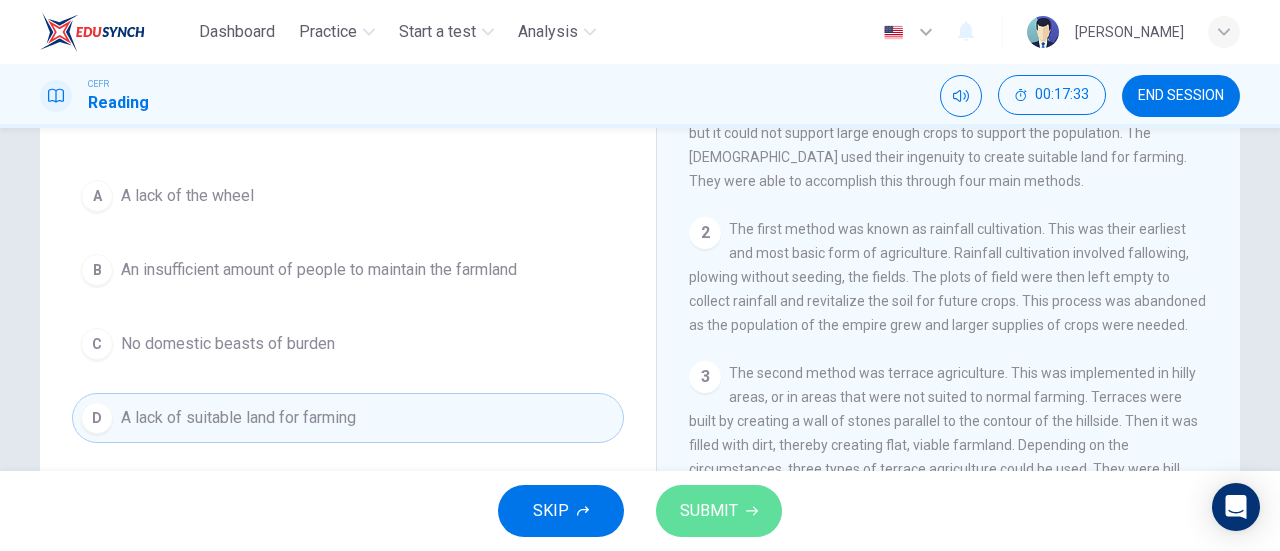 click on "SUBMIT" at bounding box center [709, 511] 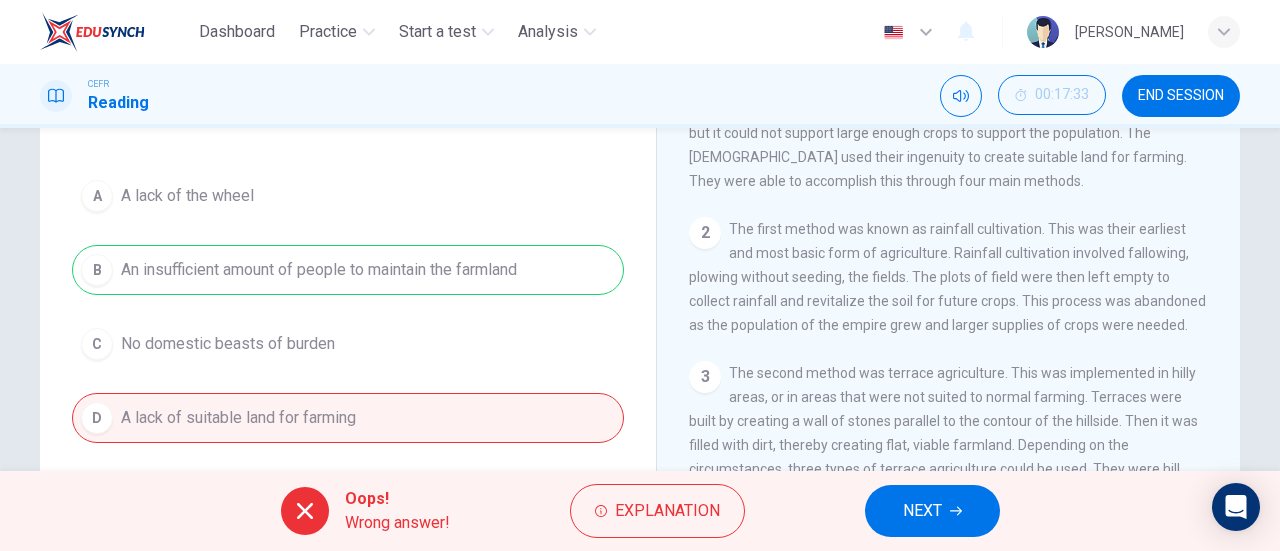 scroll, scrollTop: 0, scrollLeft: 0, axis: both 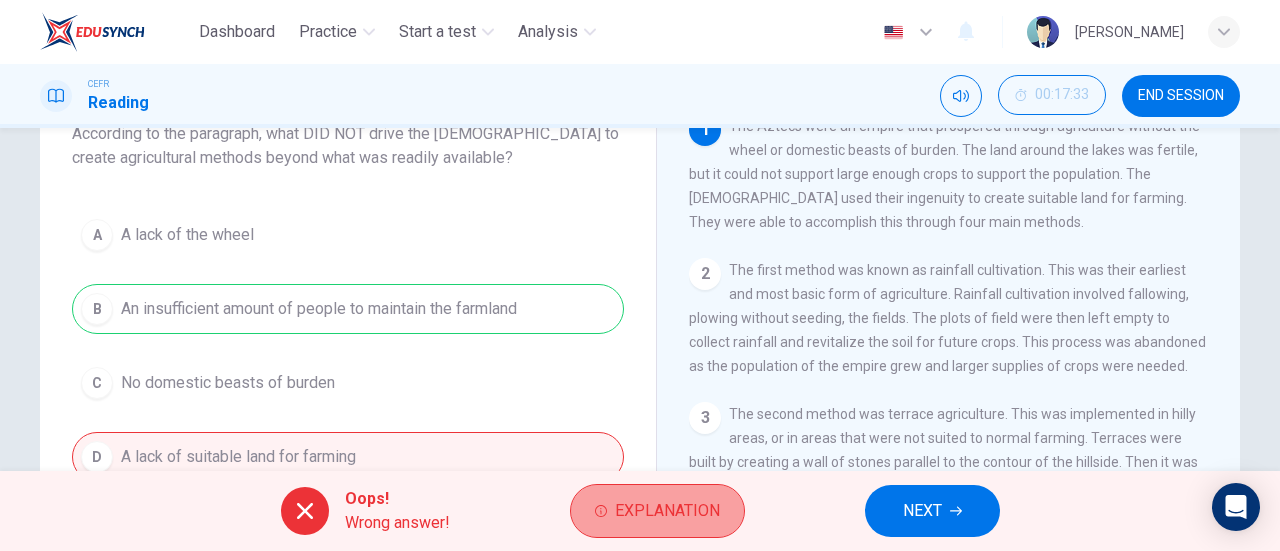 click on "Explanation" at bounding box center (657, 511) 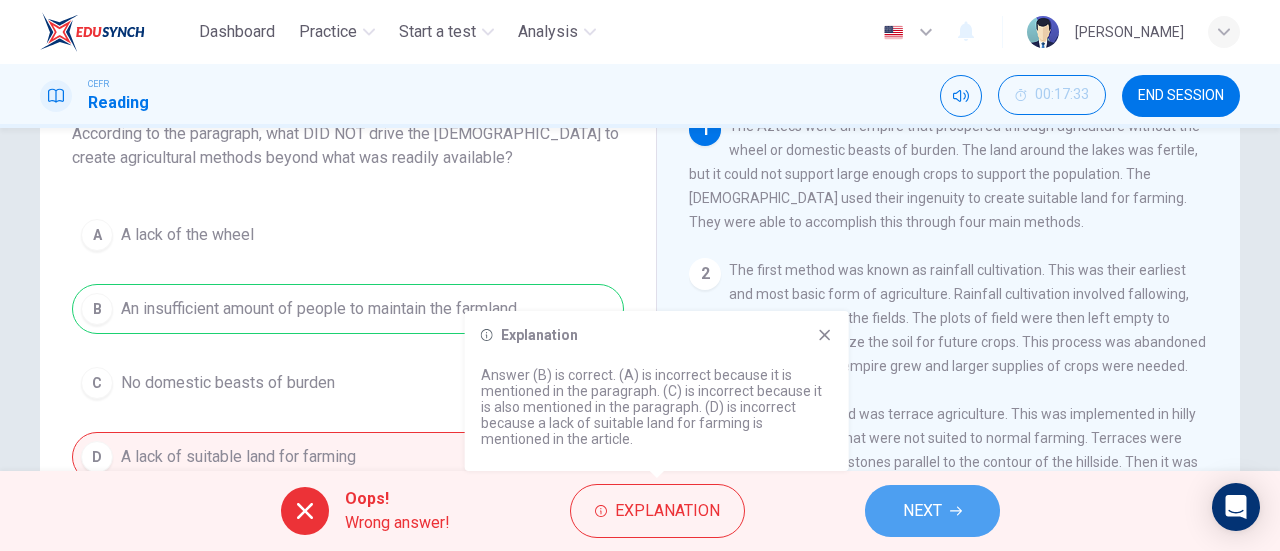 click on "NEXT" at bounding box center [932, 511] 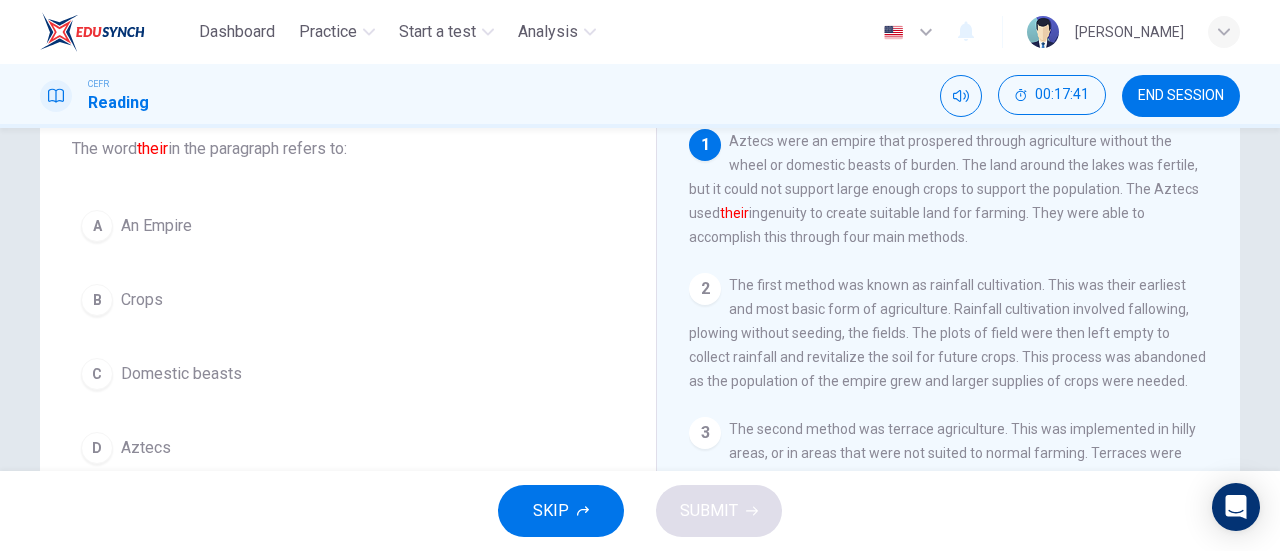 scroll, scrollTop: 118, scrollLeft: 0, axis: vertical 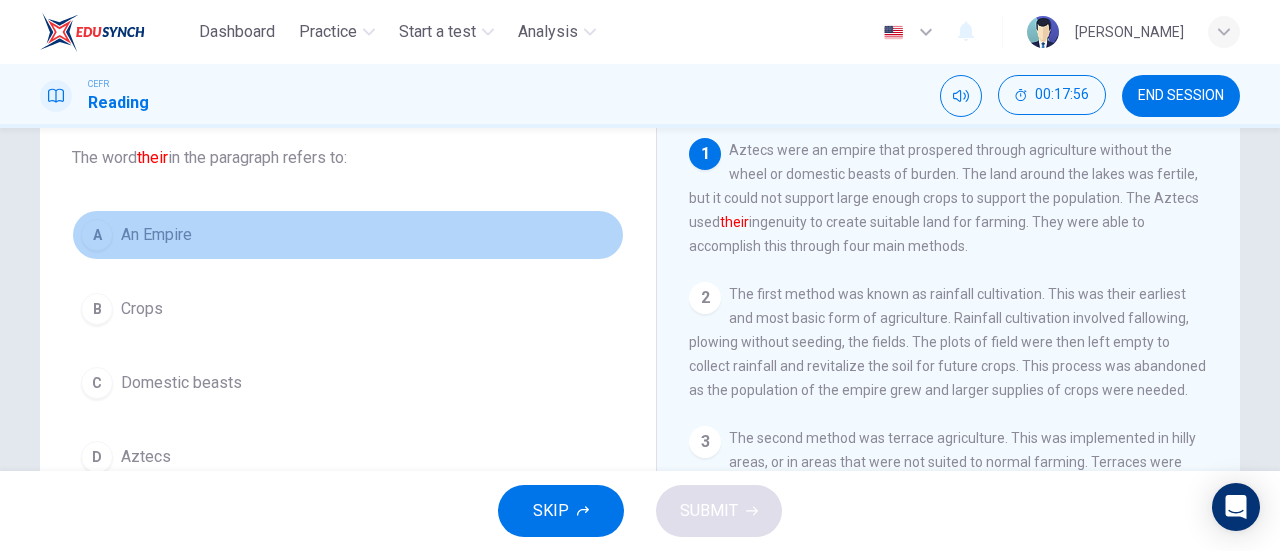 click on "An Empire" at bounding box center (156, 235) 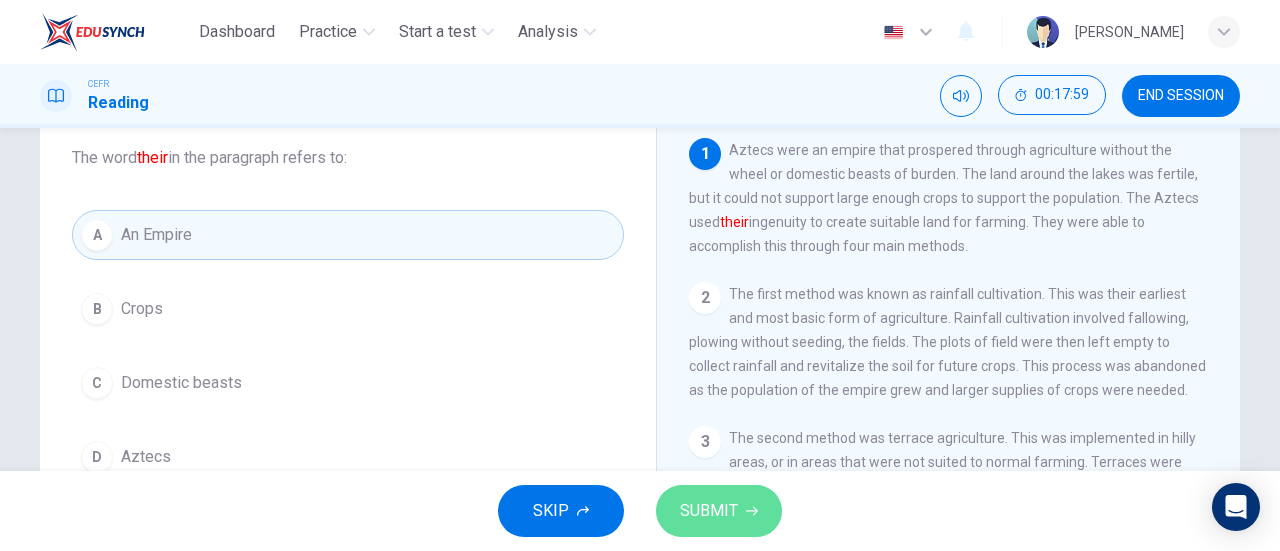 click on "SUBMIT" at bounding box center (719, 511) 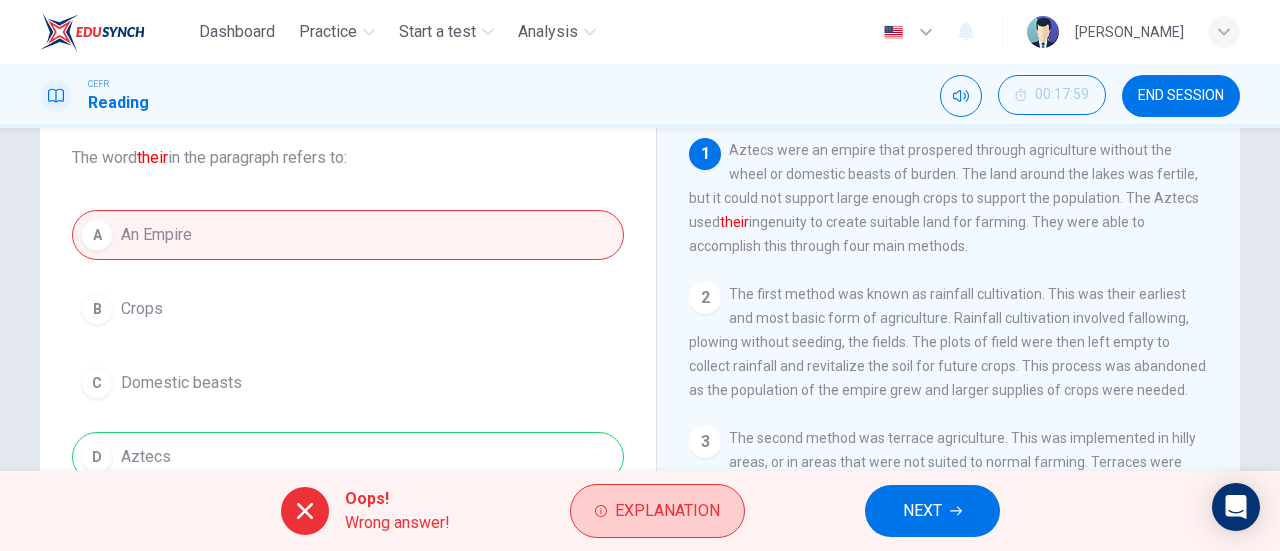 click on "Explanation" at bounding box center [667, 511] 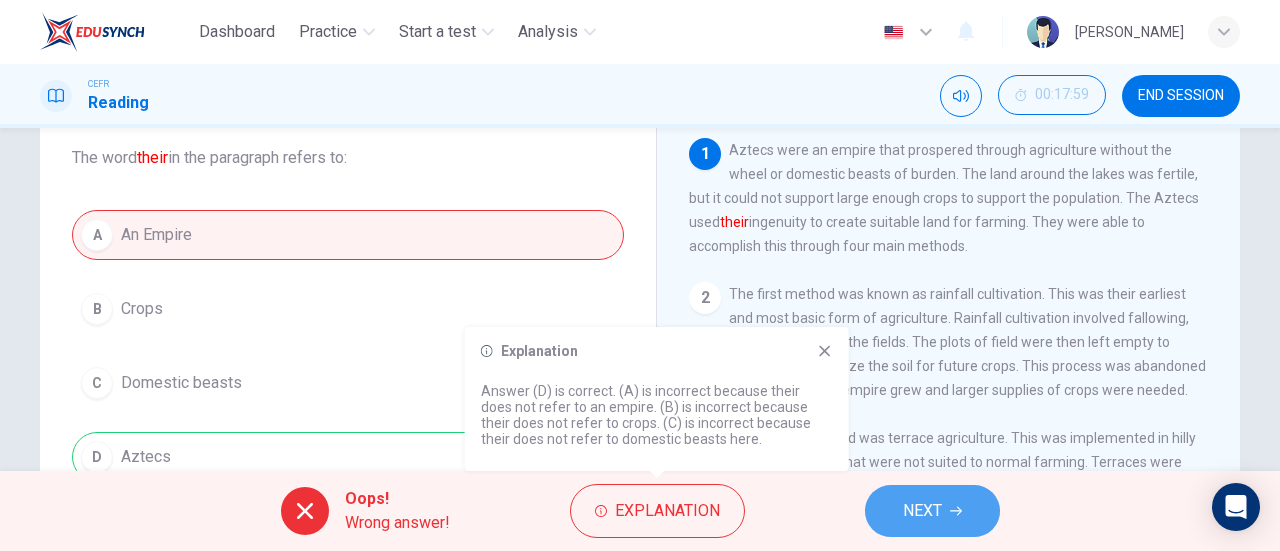 click on "NEXT" at bounding box center (932, 511) 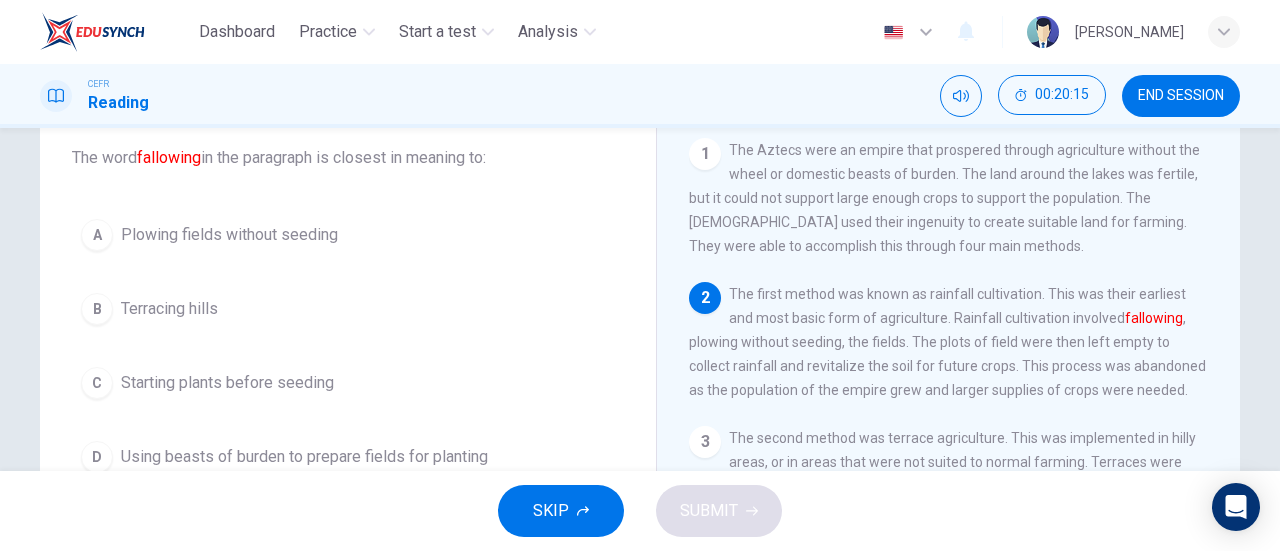 click on "Starting plants before seeding" at bounding box center (227, 383) 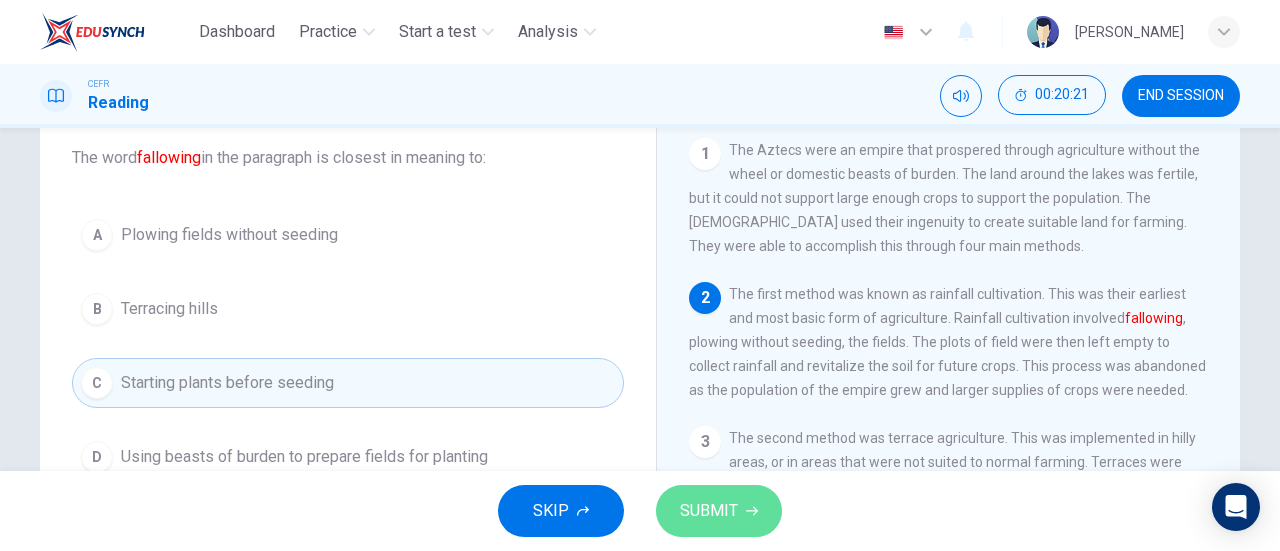 click on "SUBMIT" at bounding box center (719, 511) 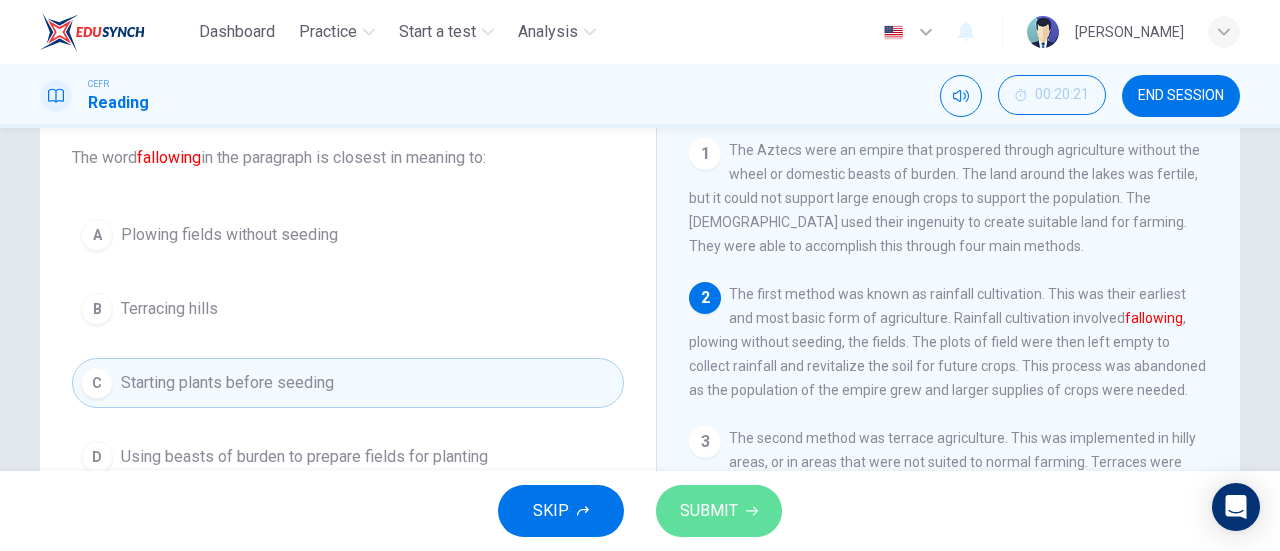 click on "SUBMIT" at bounding box center (719, 511) 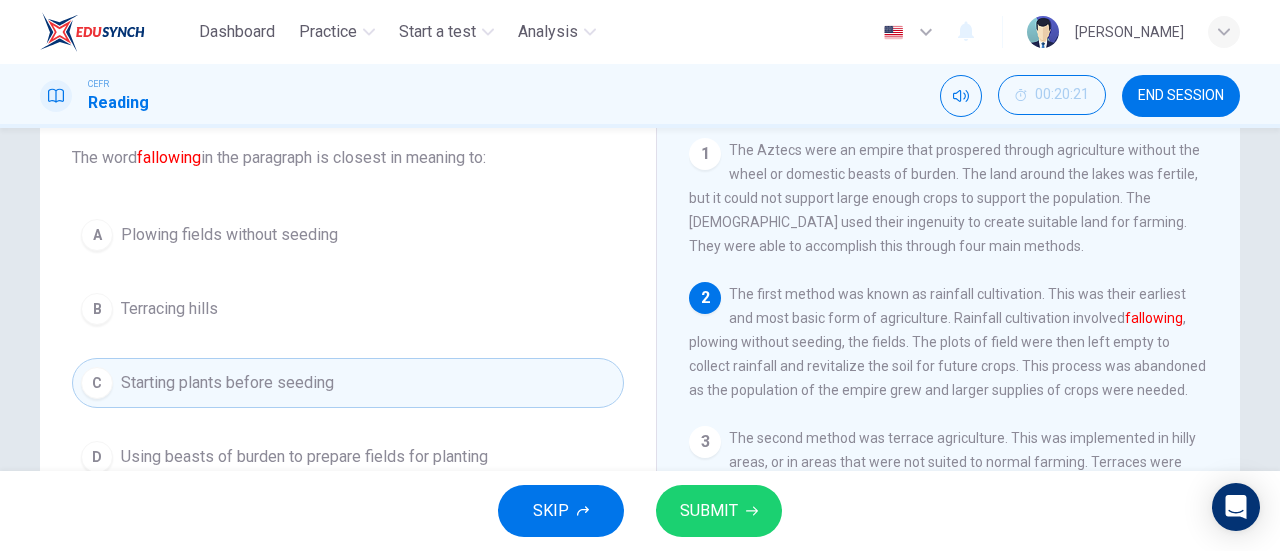 drag, startPoint x: 910, startPoint y: 422, endPoint x: 512, endPoint y: 527, distance: 411.61755 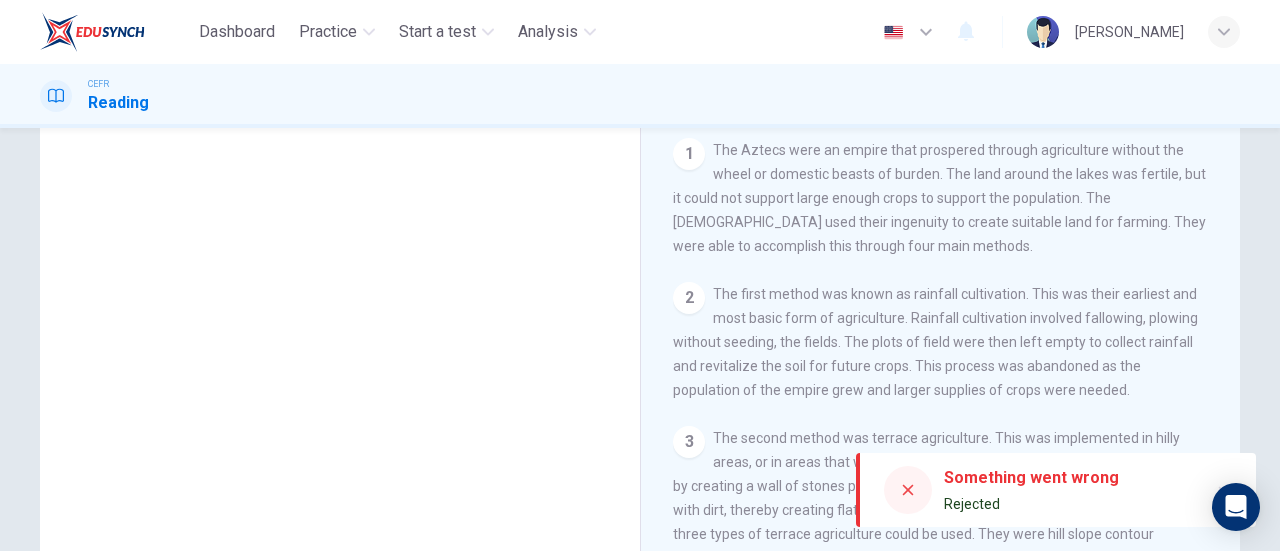 scroll, scrollTop: 0, scrollLeft: 0, axis: both 